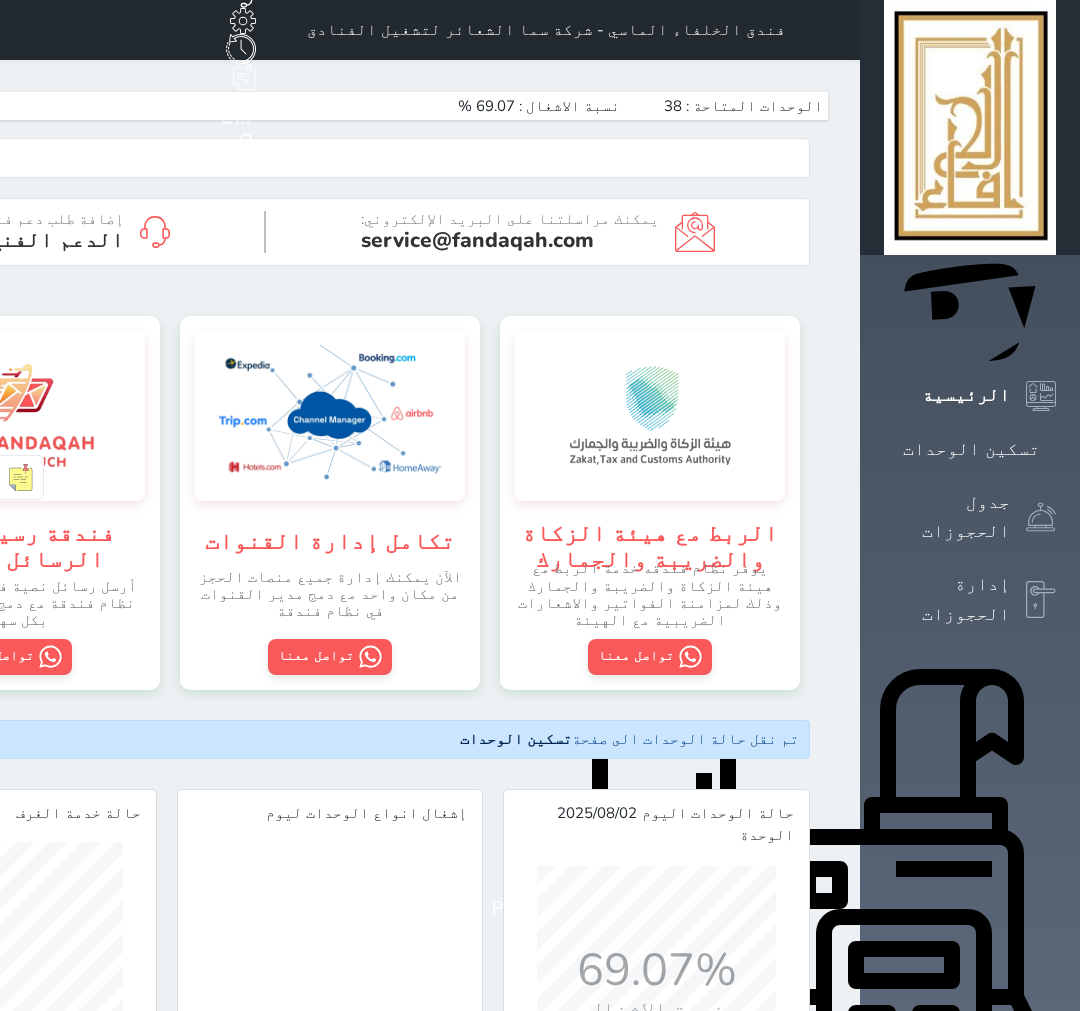 scroll, scrollTop: 0, scrollLeft: 0, axis: both 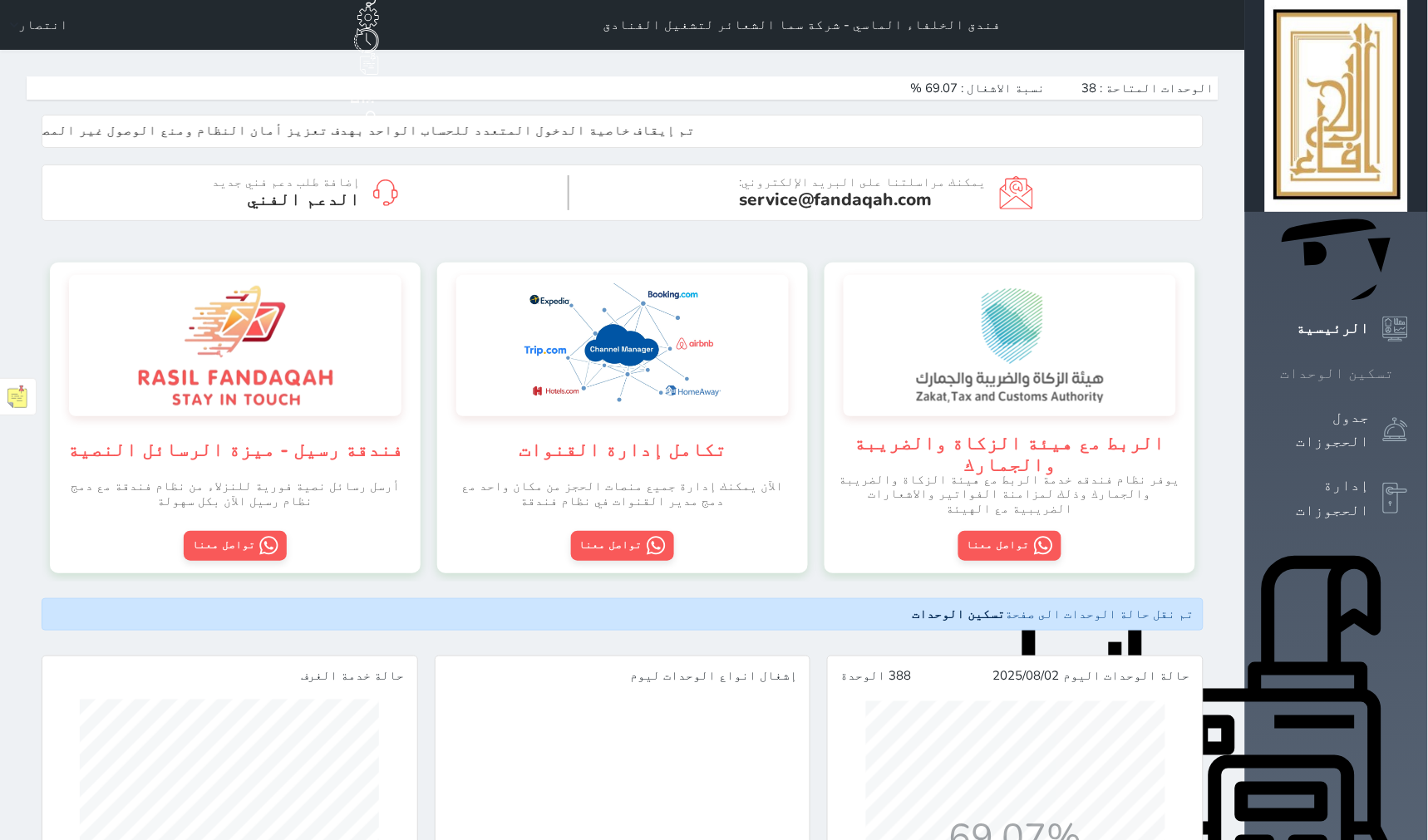 drag, startPoint x: 1369, startPoint y: 180, endPoint x: 1370, endPoint y: 203, distance: 23.021729 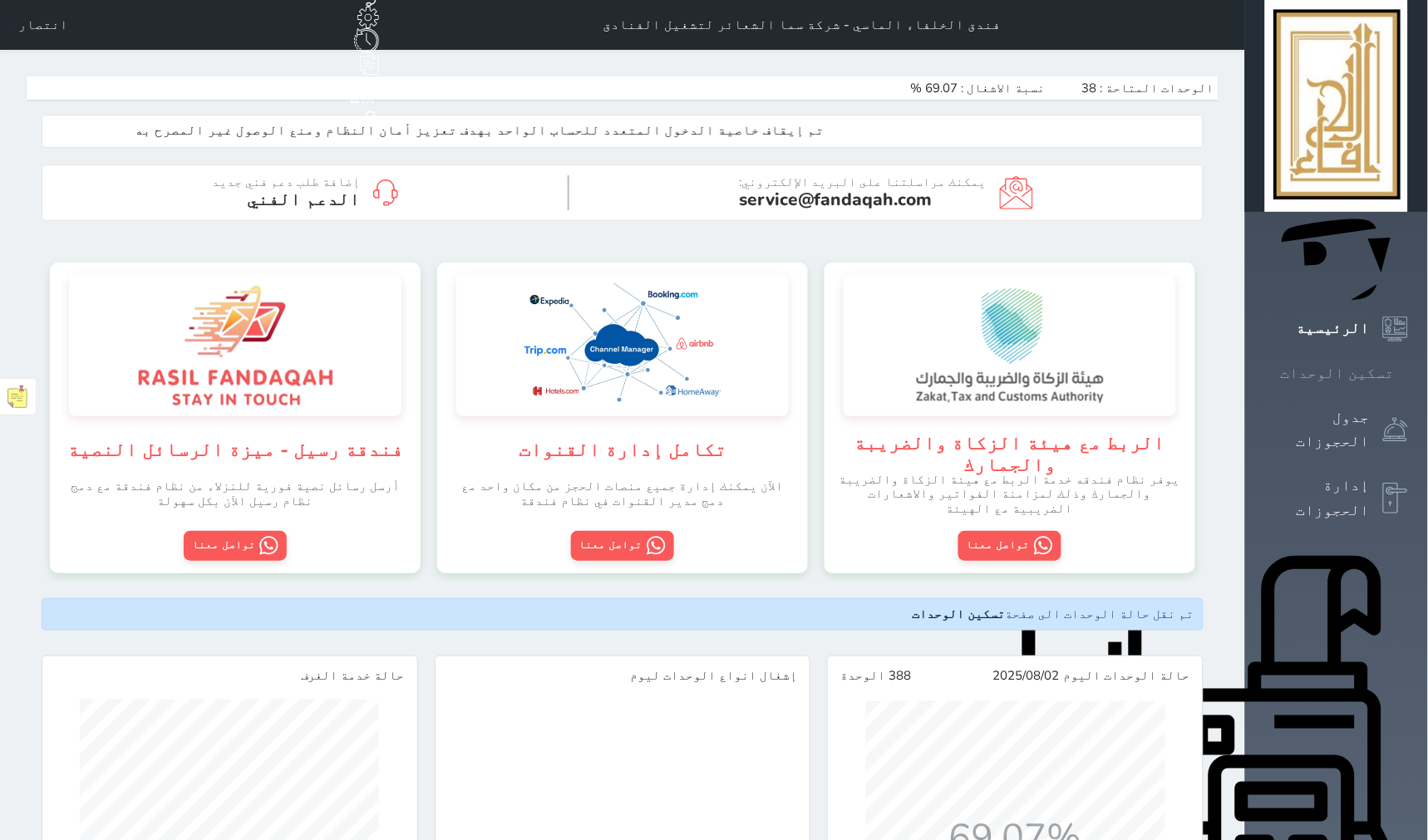 click at bounding box center (1408, 373) 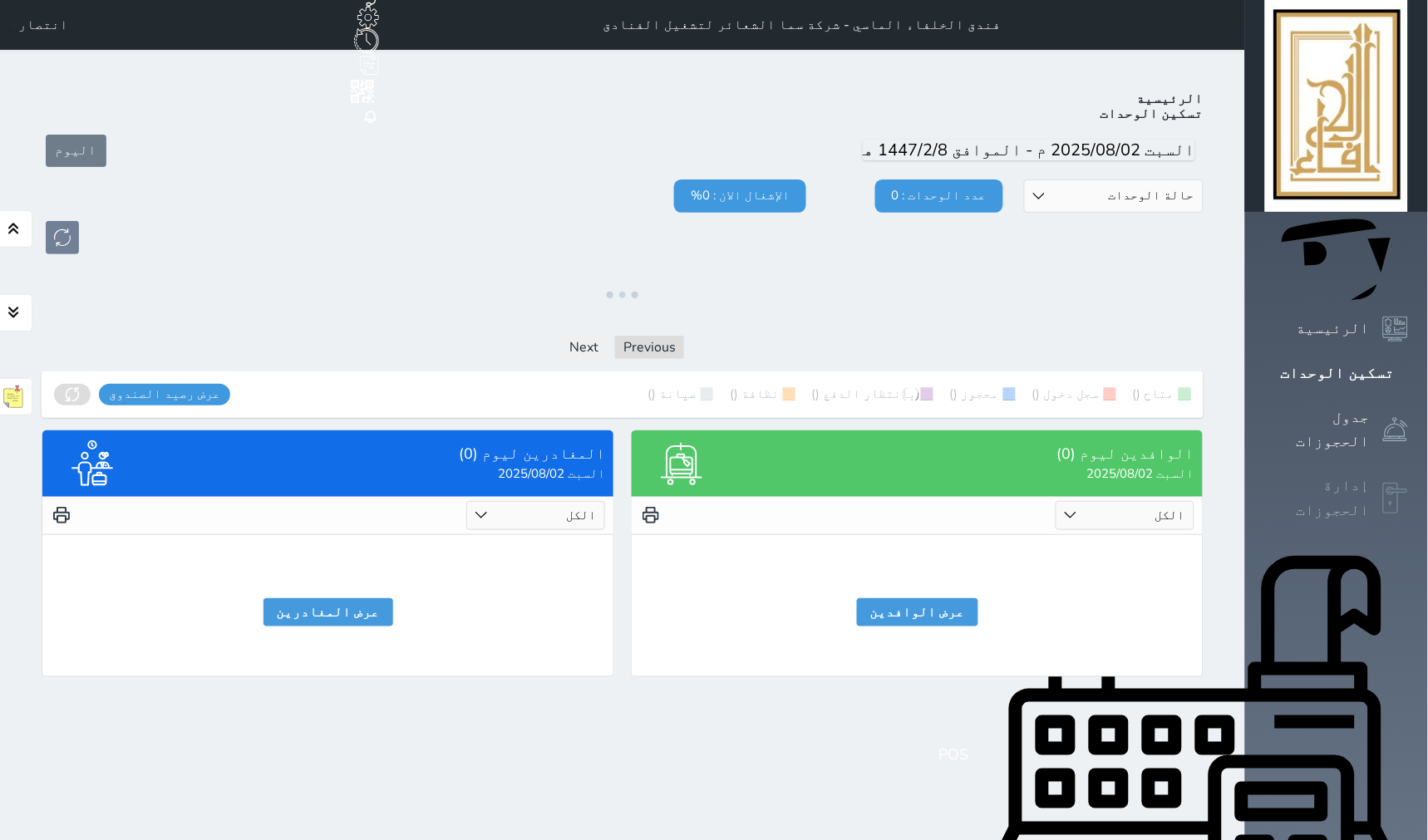click on "إدارة الحجوزات" at bounding box center [1317, 498] 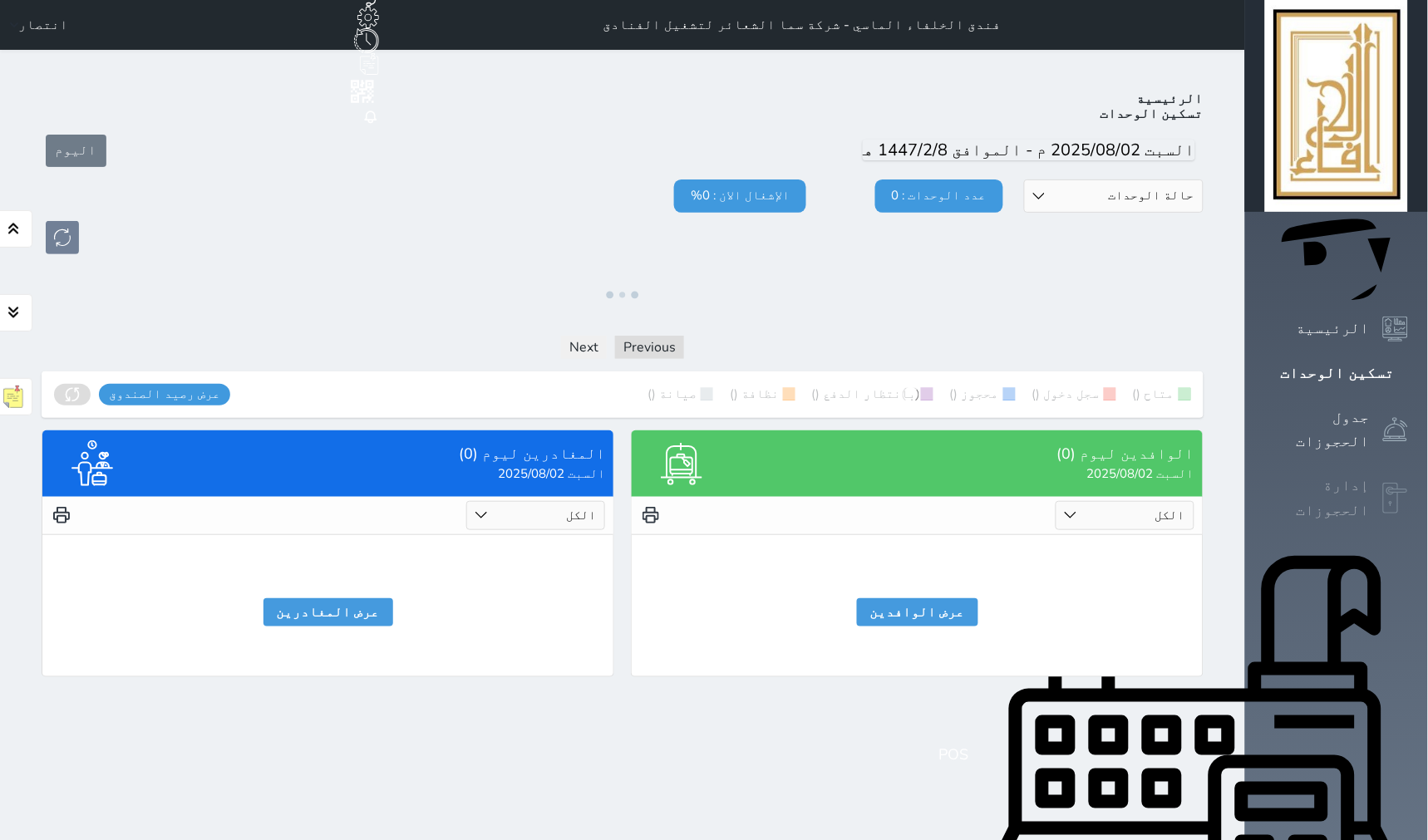 select on "open_all" 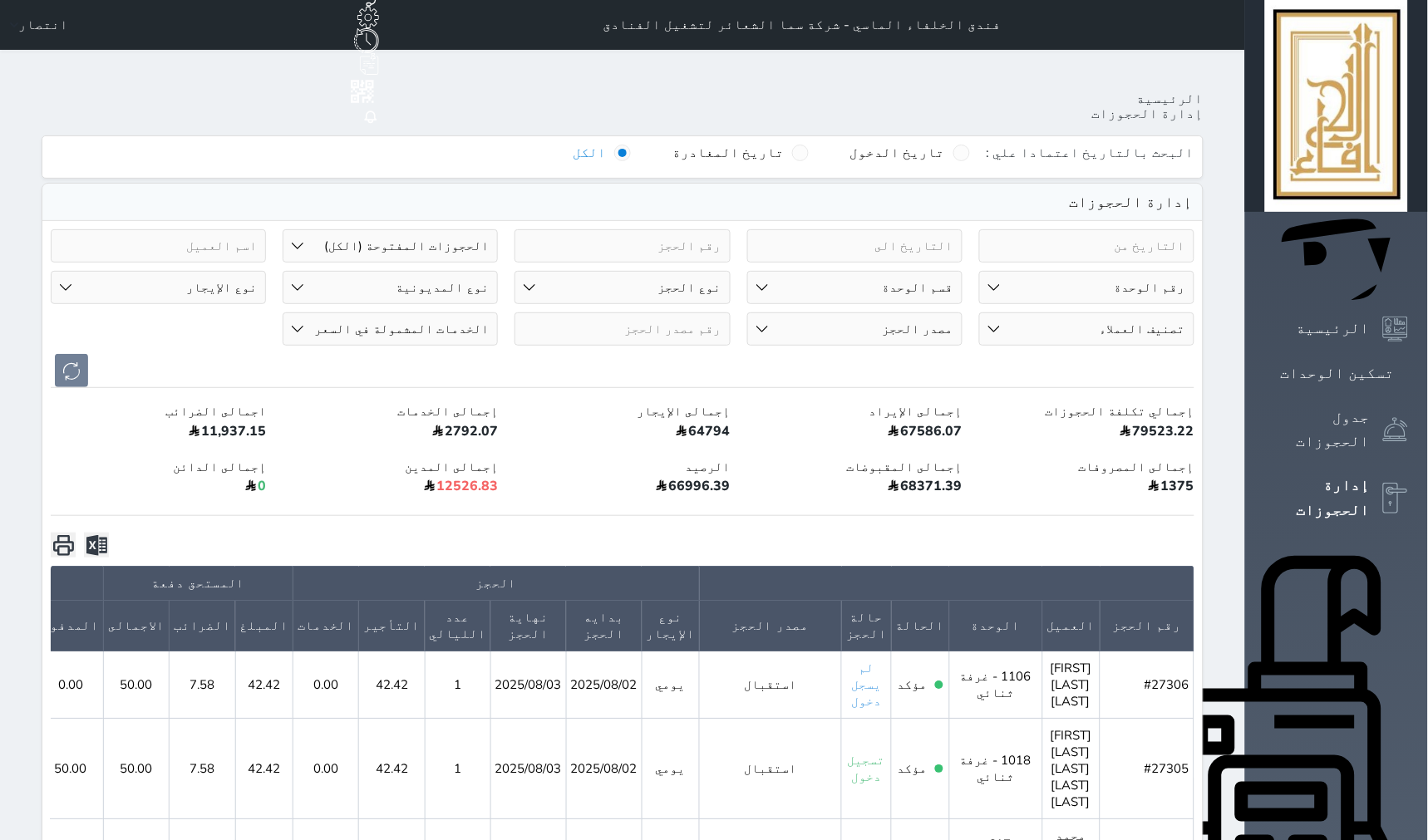 click on "نوع الحجز
فردي   جماعي" at bounding box center (622, 287) 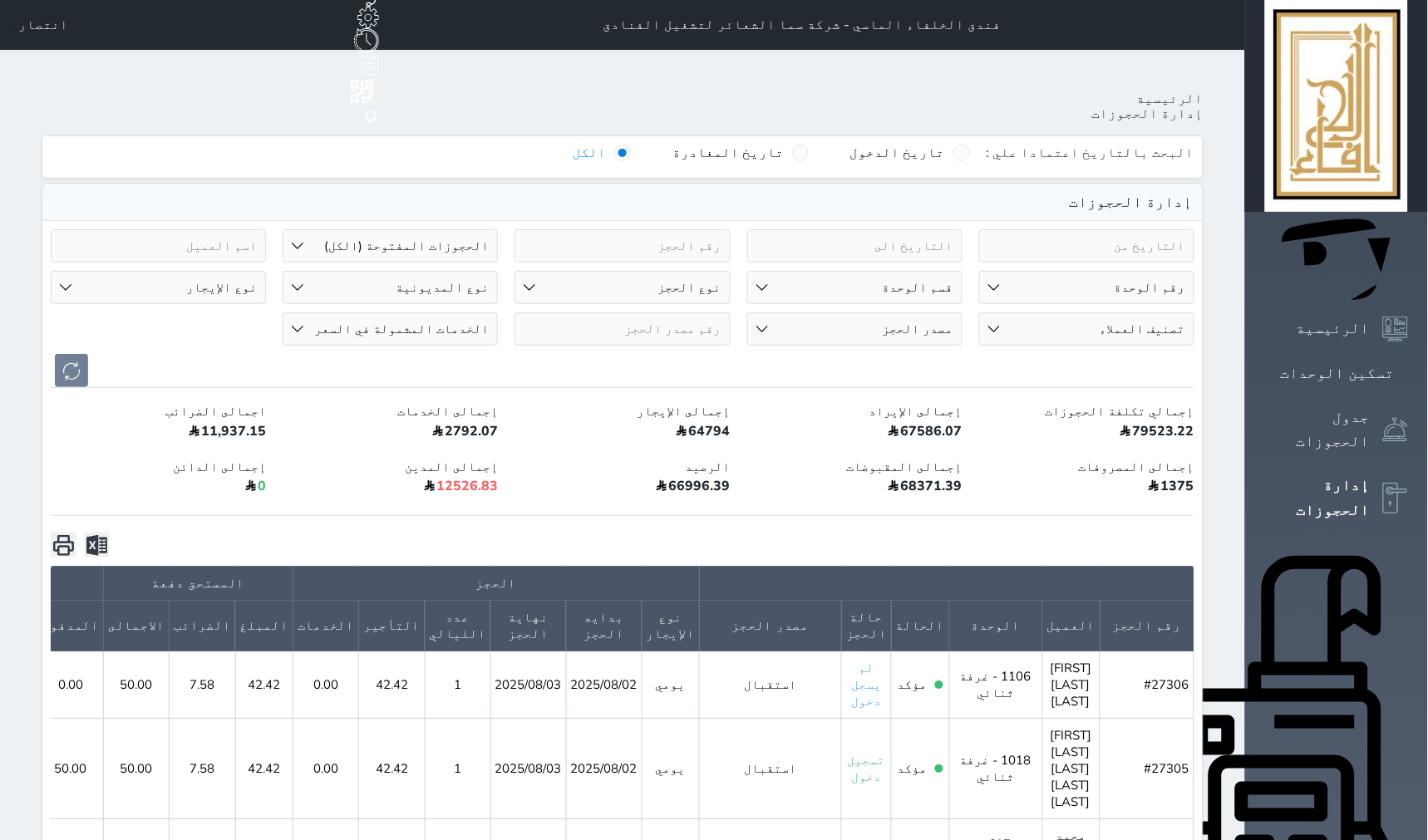 select on "single" 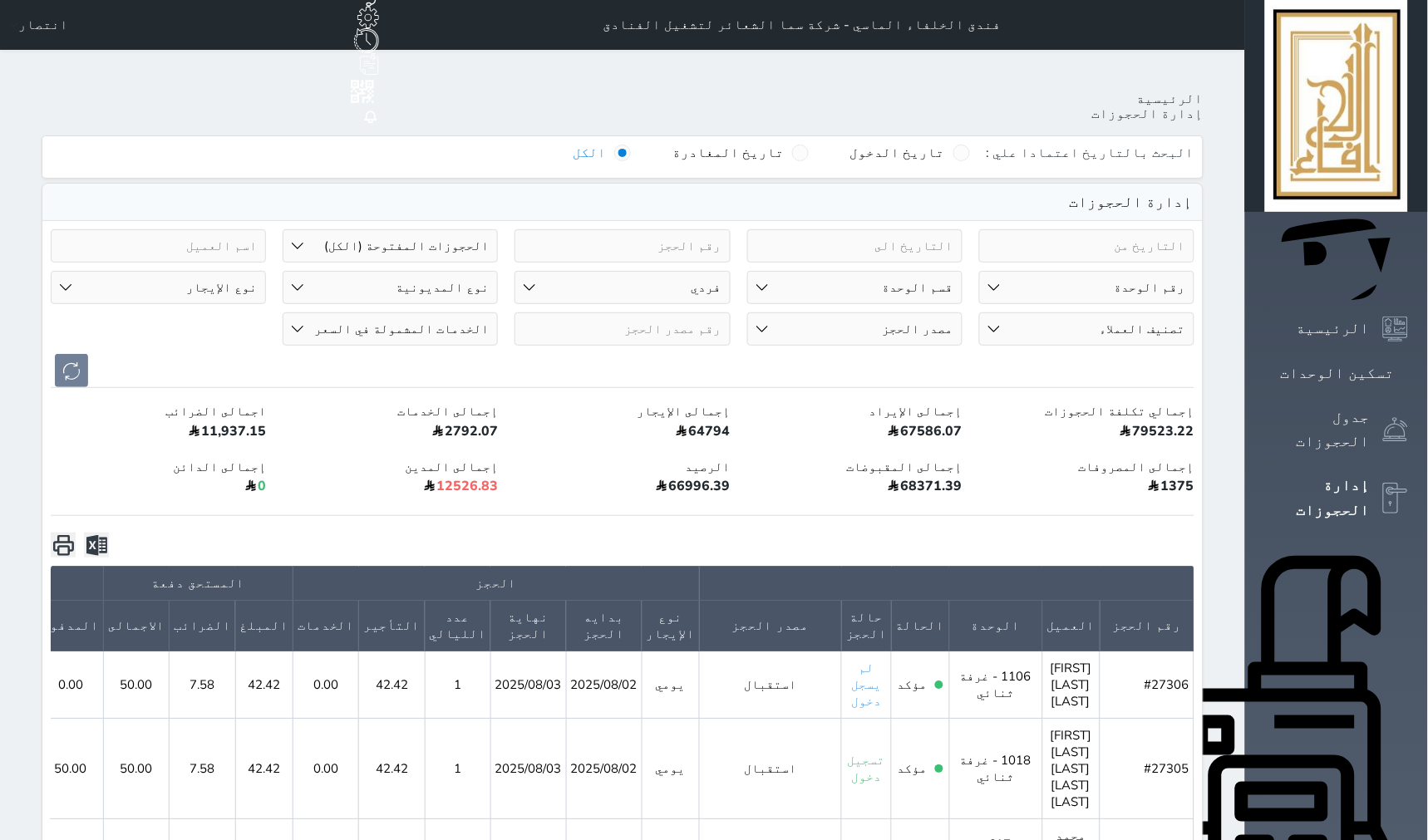 click on "نوع الحجز
فردي   جماعي" at bounding box center (622, 287) 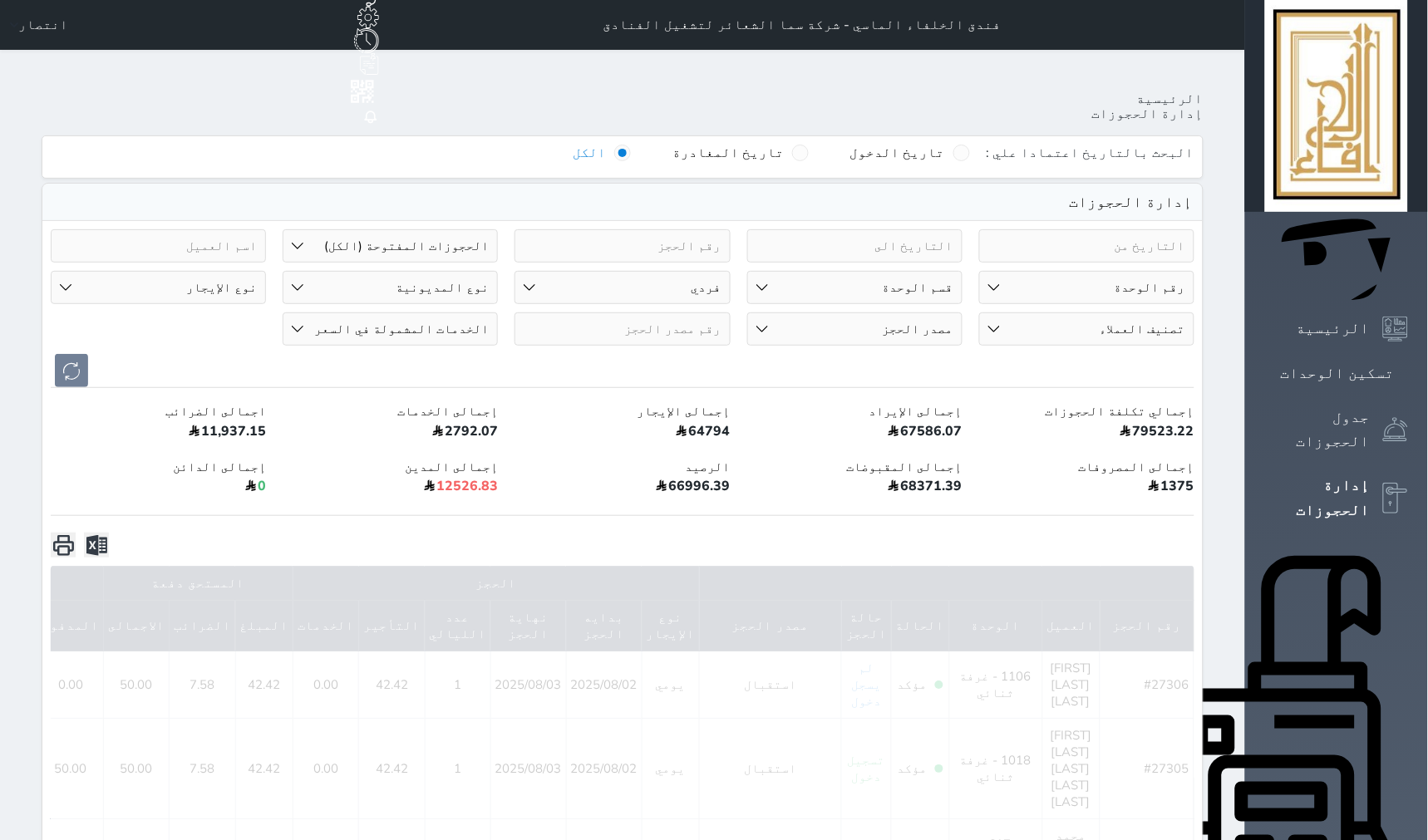 click on "نوع المديونية
دائن   مدين" at bounding box center (390, 287) 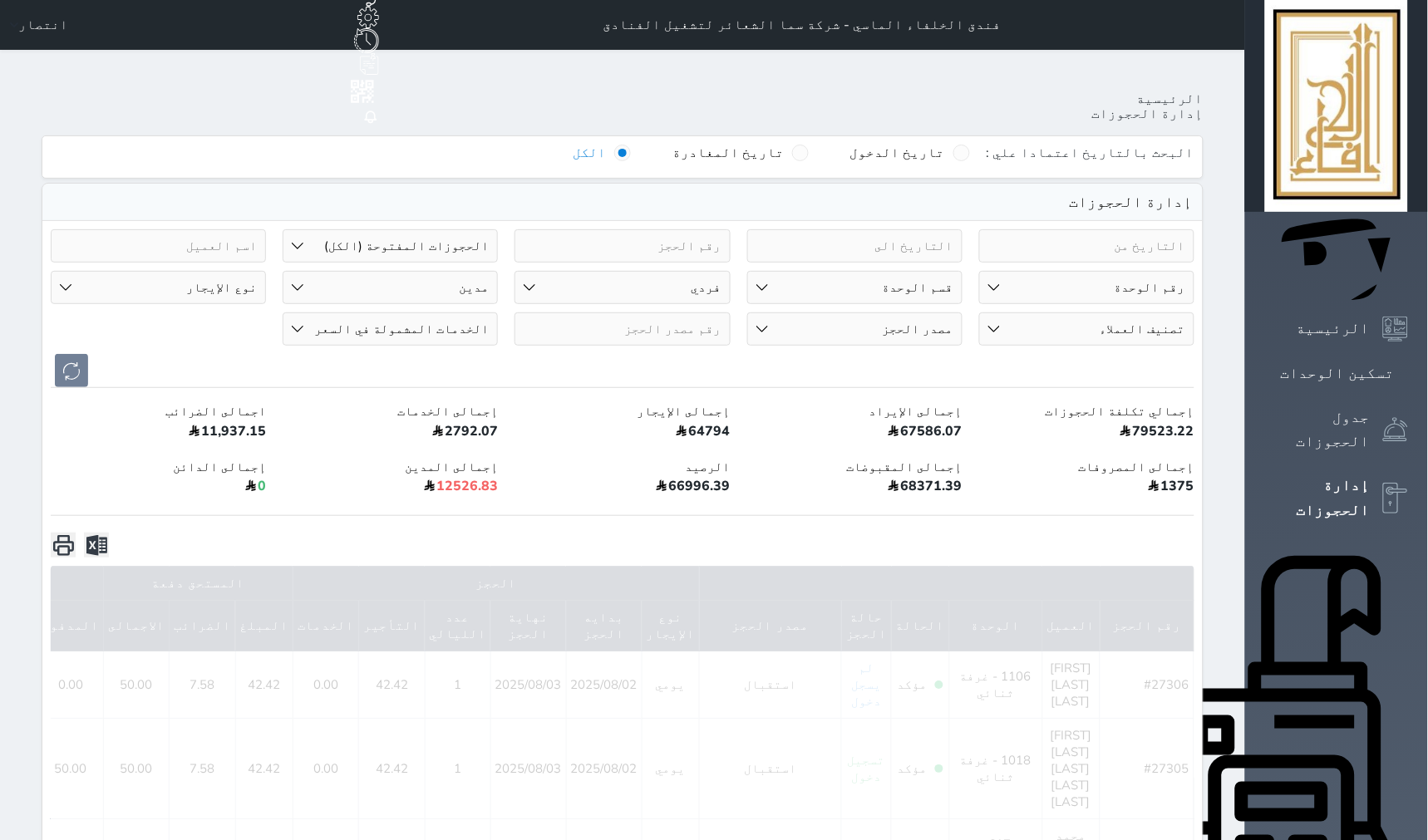 click on "نوع المديونية
دائن   مدين" at bounding box center (390, 287) 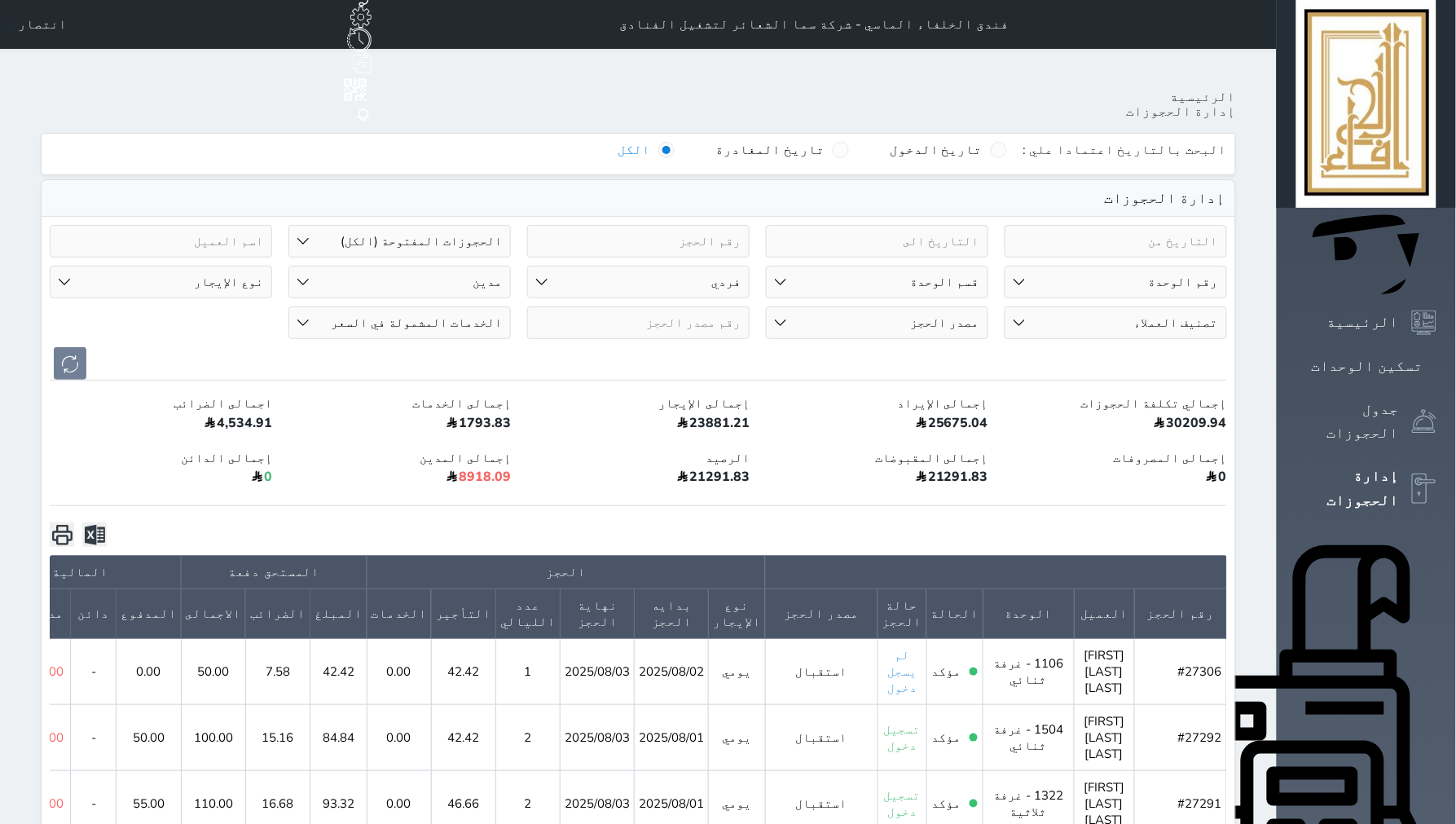 click at bounding box center [62, 535] 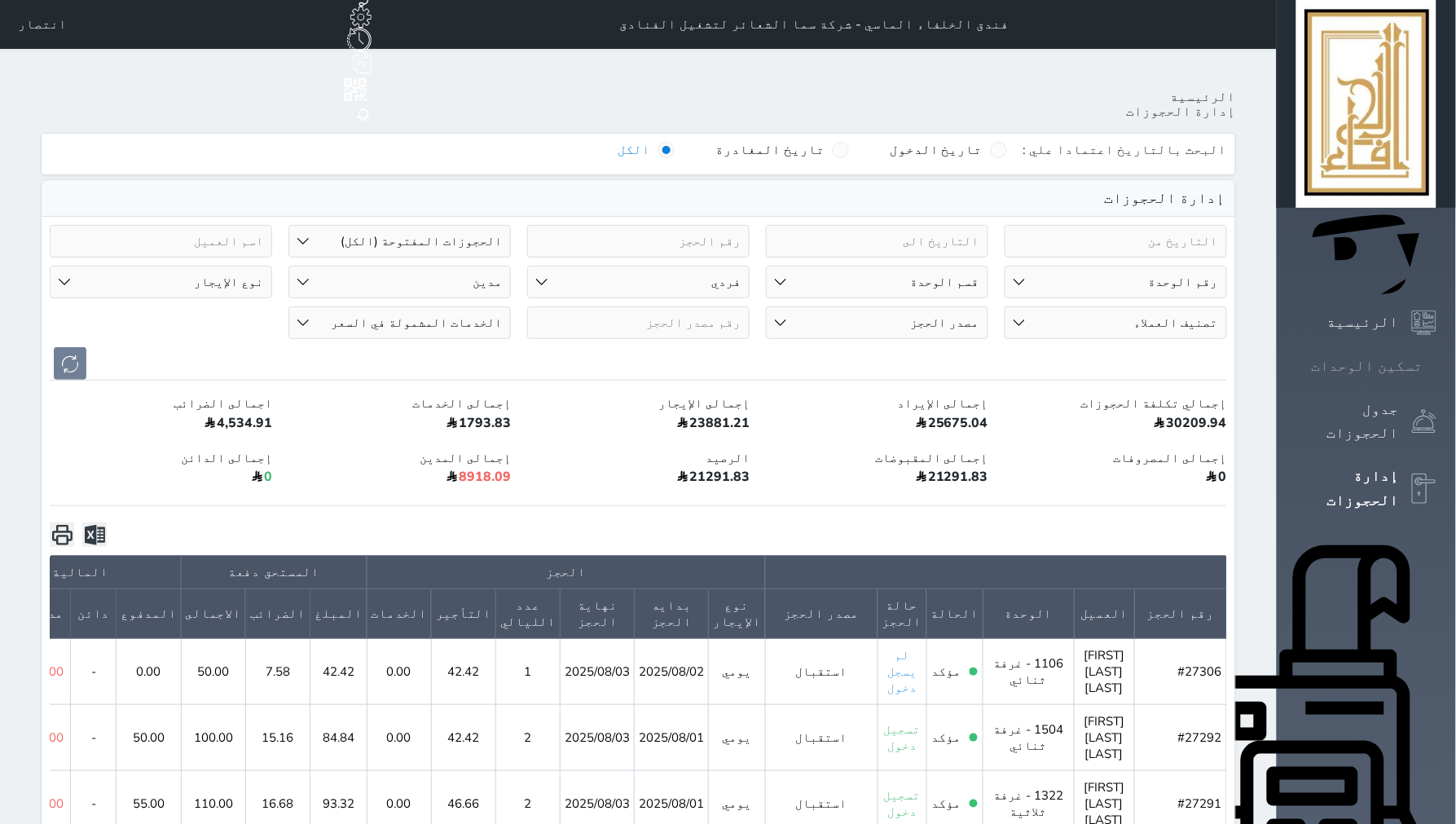 click 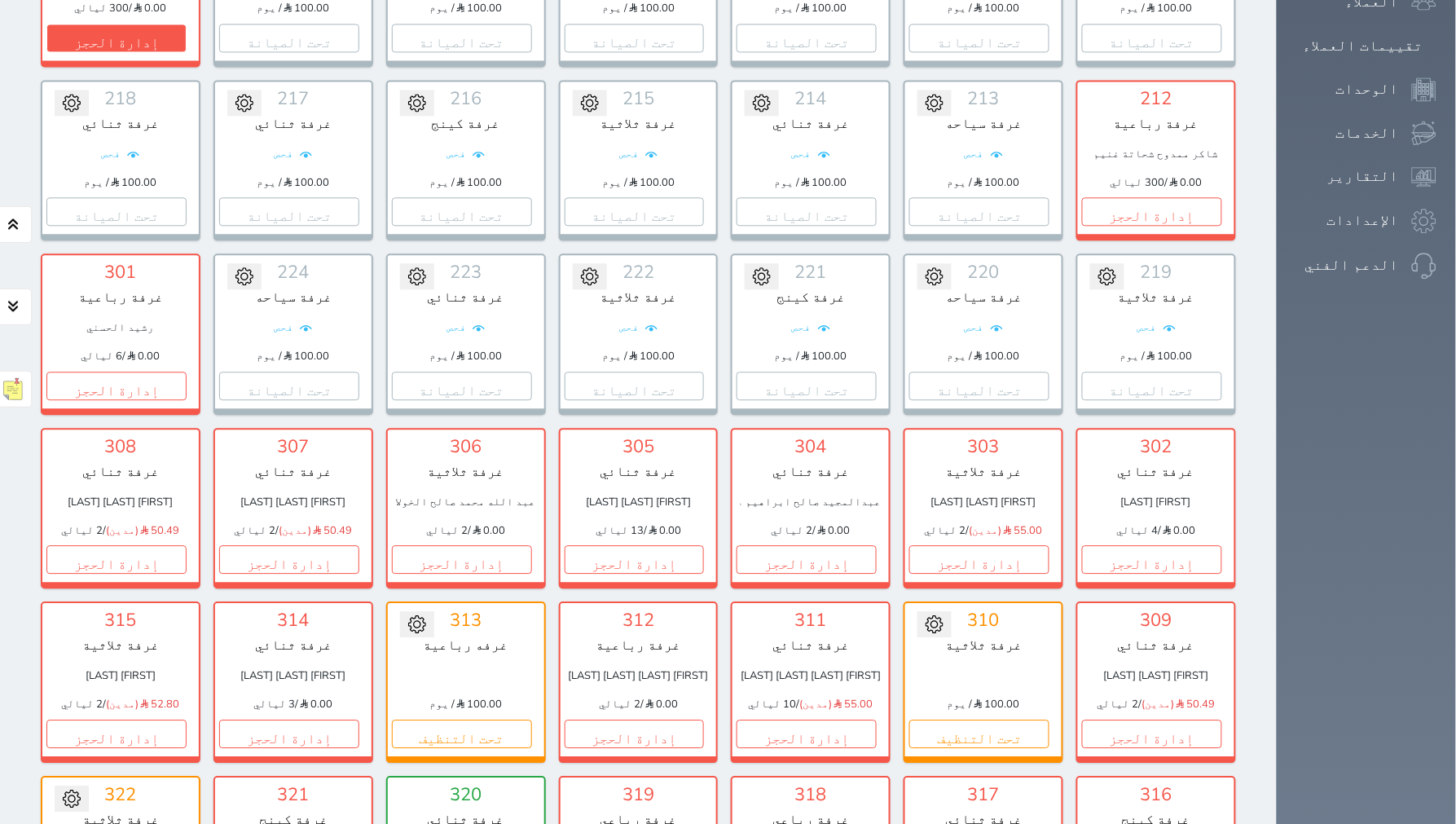 scroll, scrollTop: 1315, scrollLeft: 0, axis: vertical 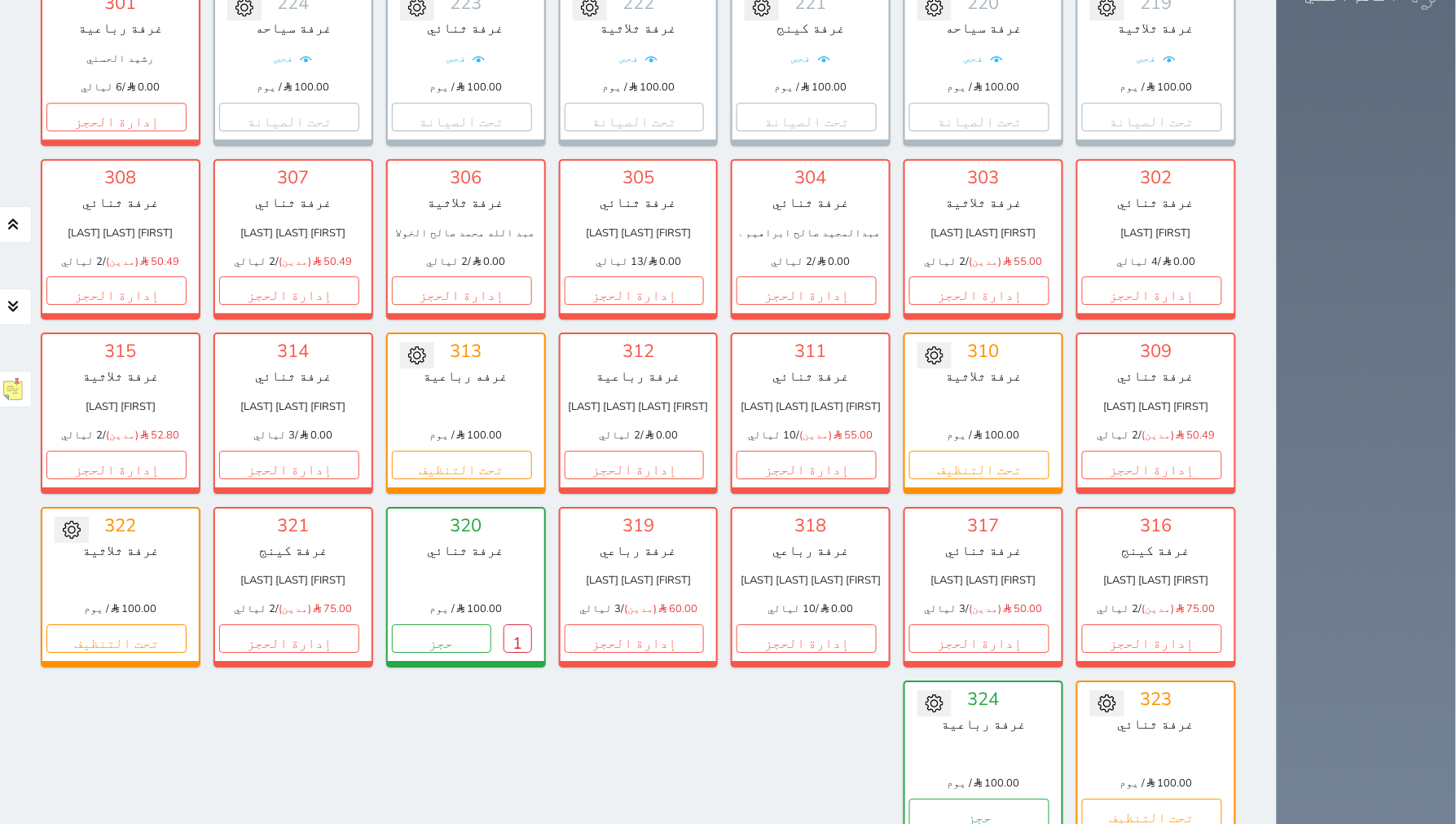 click on "2" at bounding box center (676, 860) 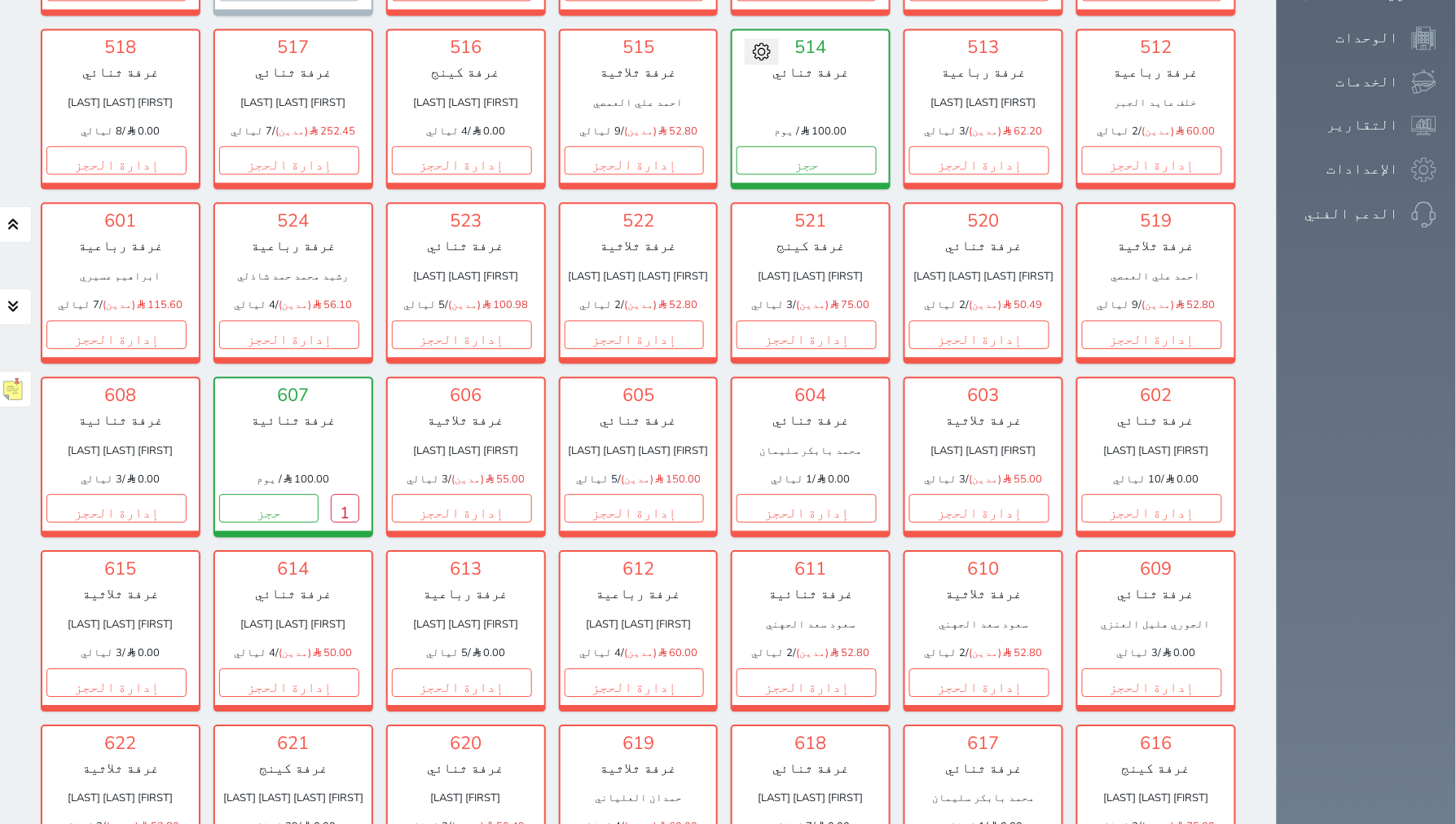 scroll, scrollTop: 1224, scrollLeft: 0, axis: vertical 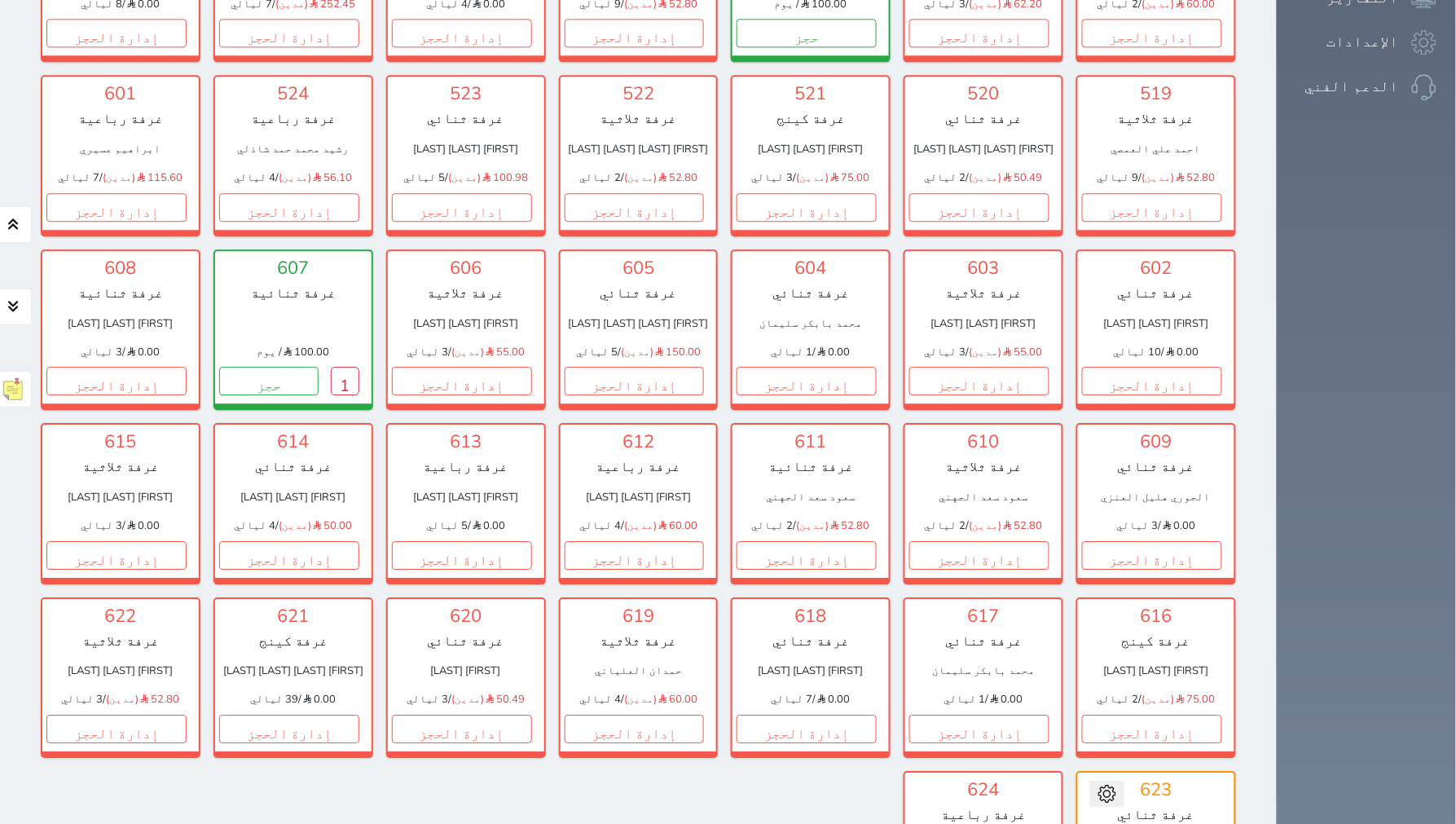 click on "3" at bounding box center (644, 950) 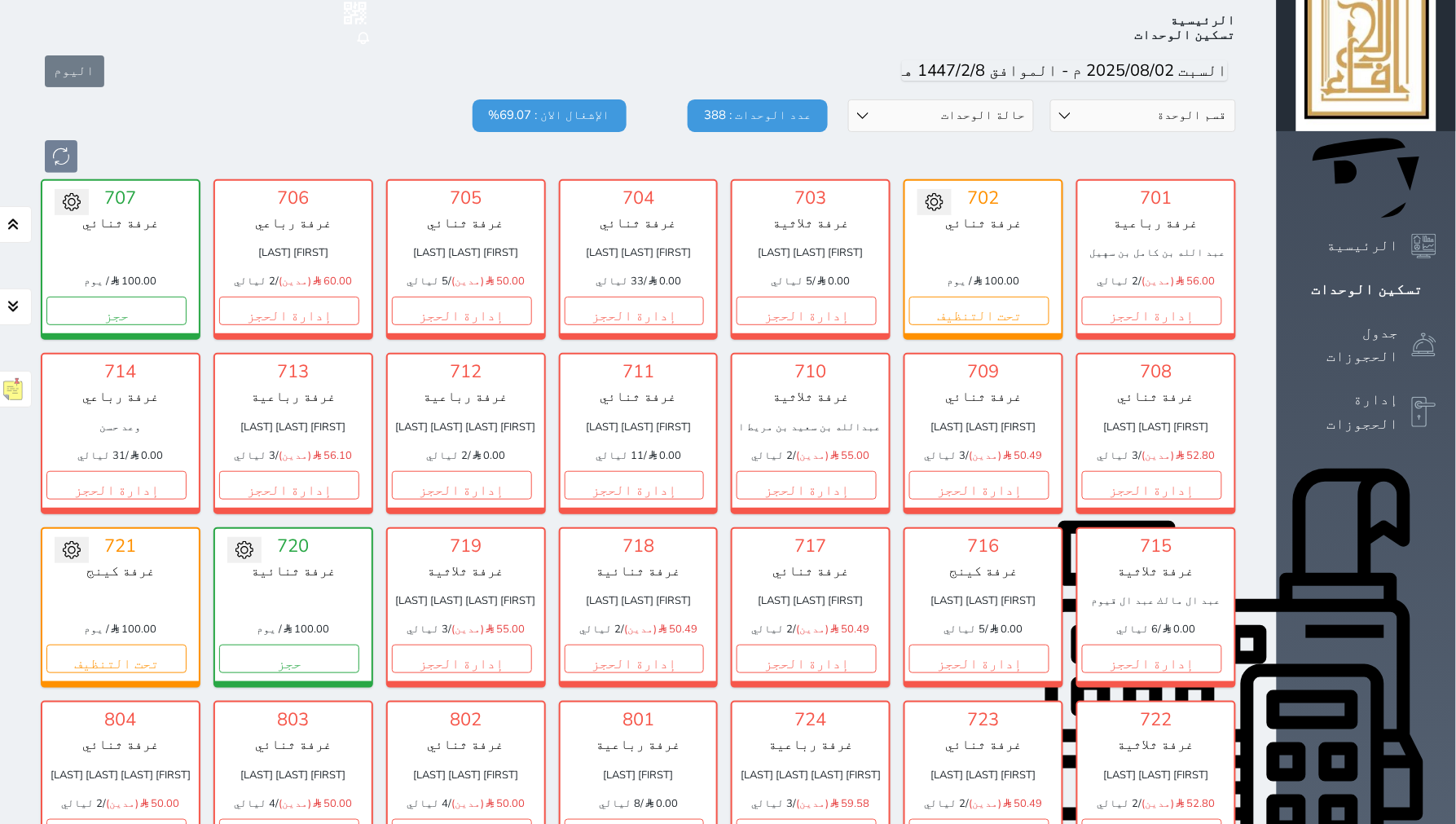 scroll, scrollTop: 63, scrollLeft: 0, axis: vertical 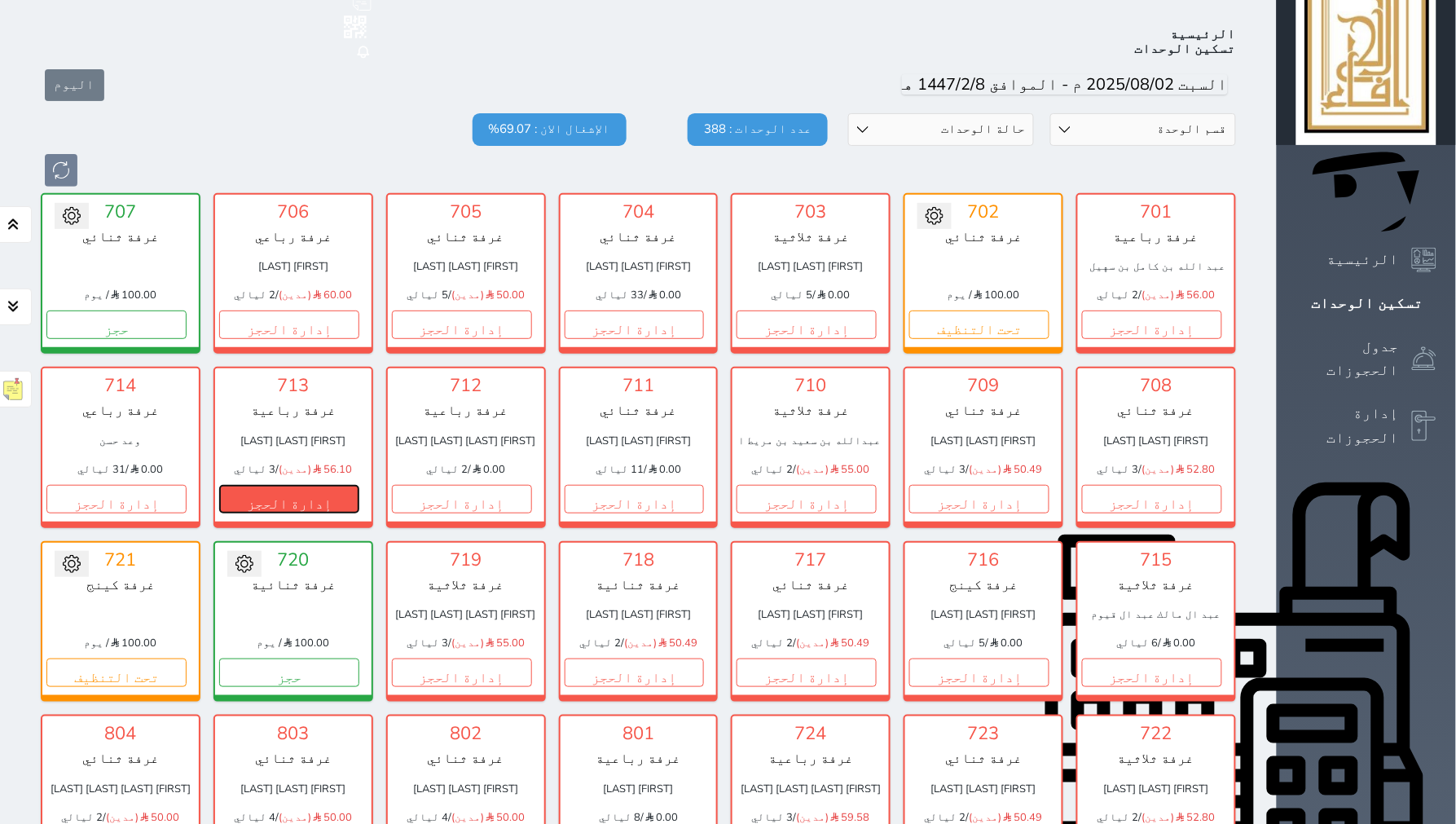 click on "إدارة الحجز" at bounding box center (289, 499) 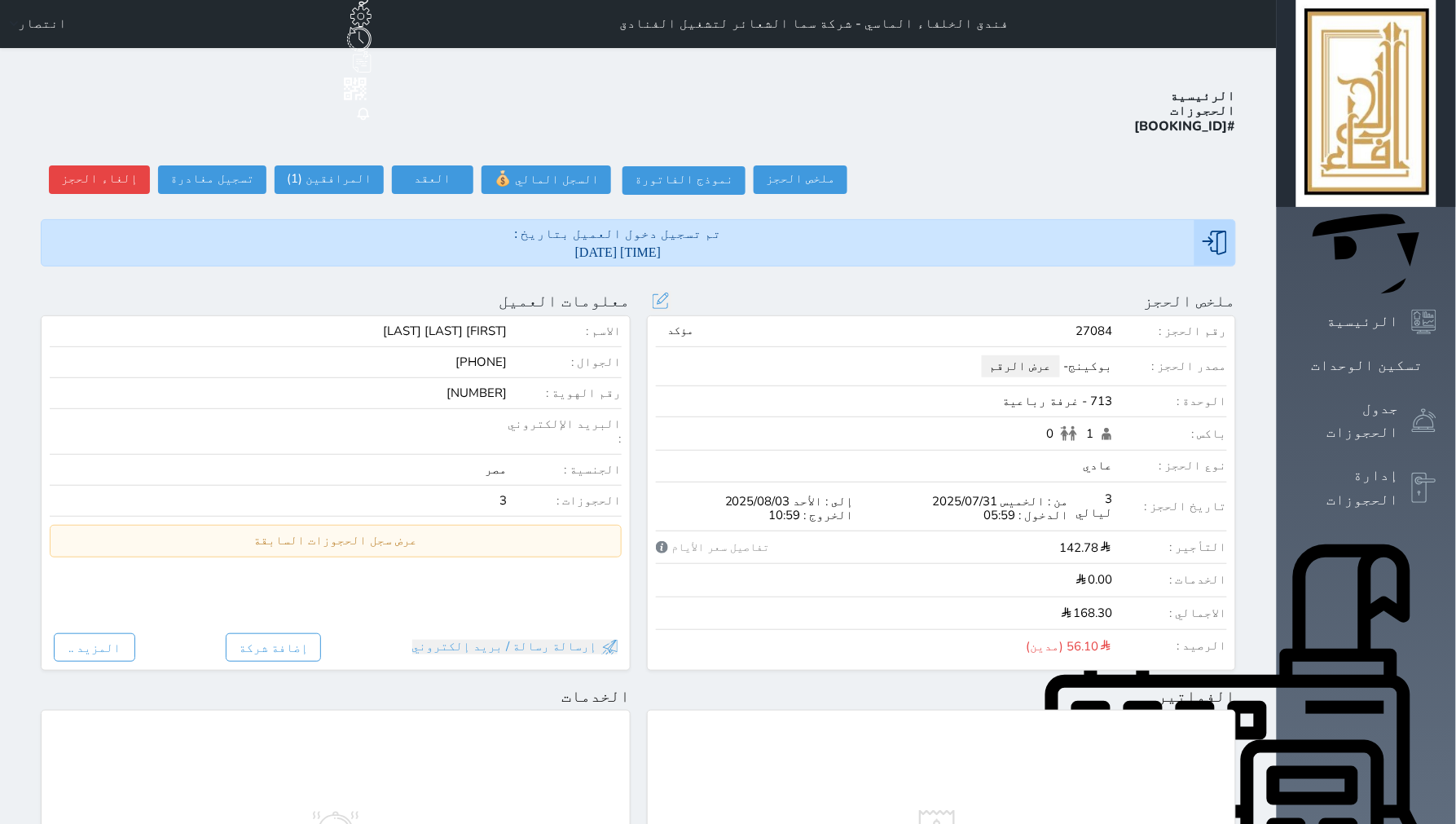 scroll, scrollTop: 0, scrollLeft: 0, axis: both 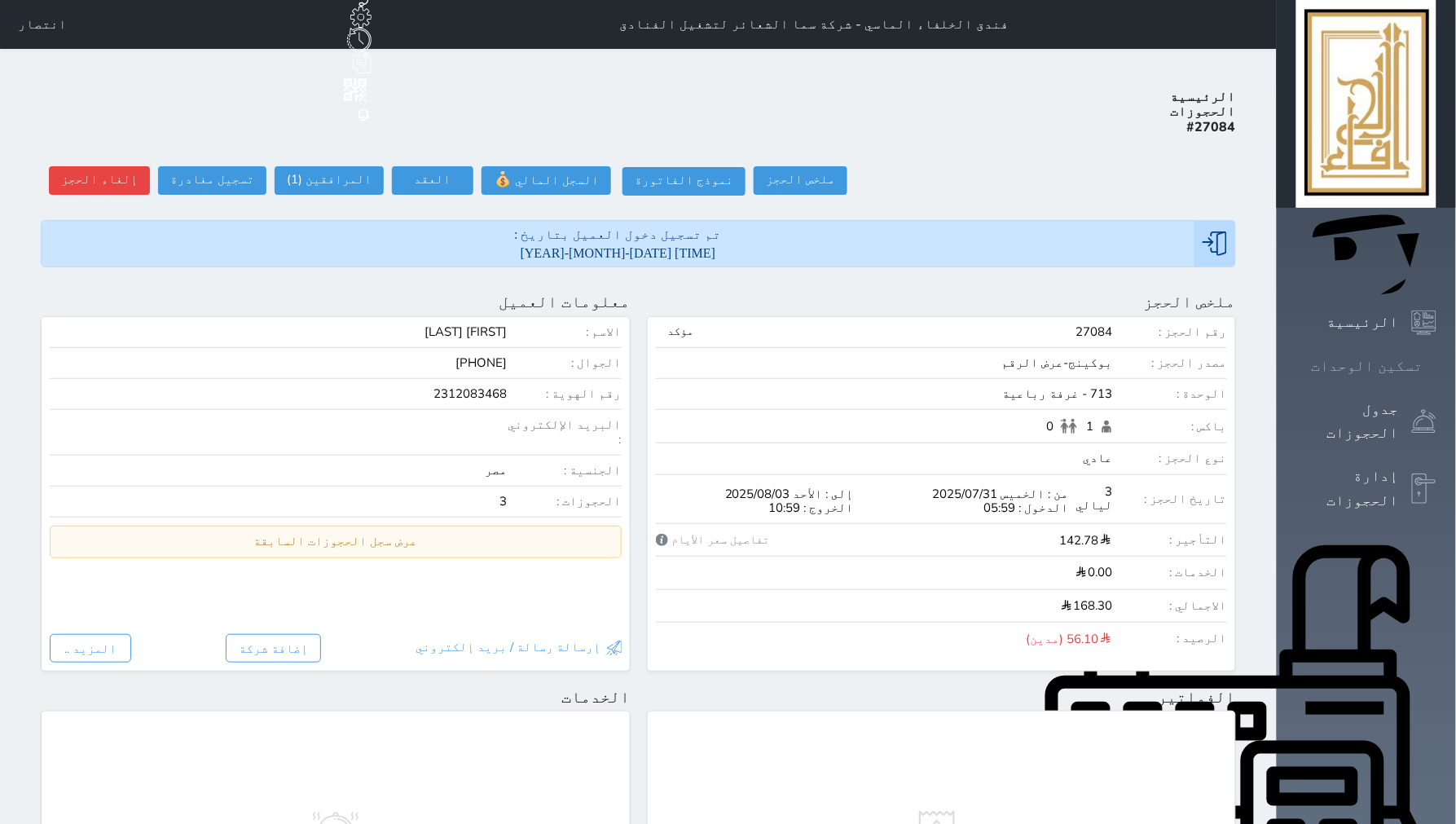 click on "تسكين الوحدات" at bounding box center [1367, 366] 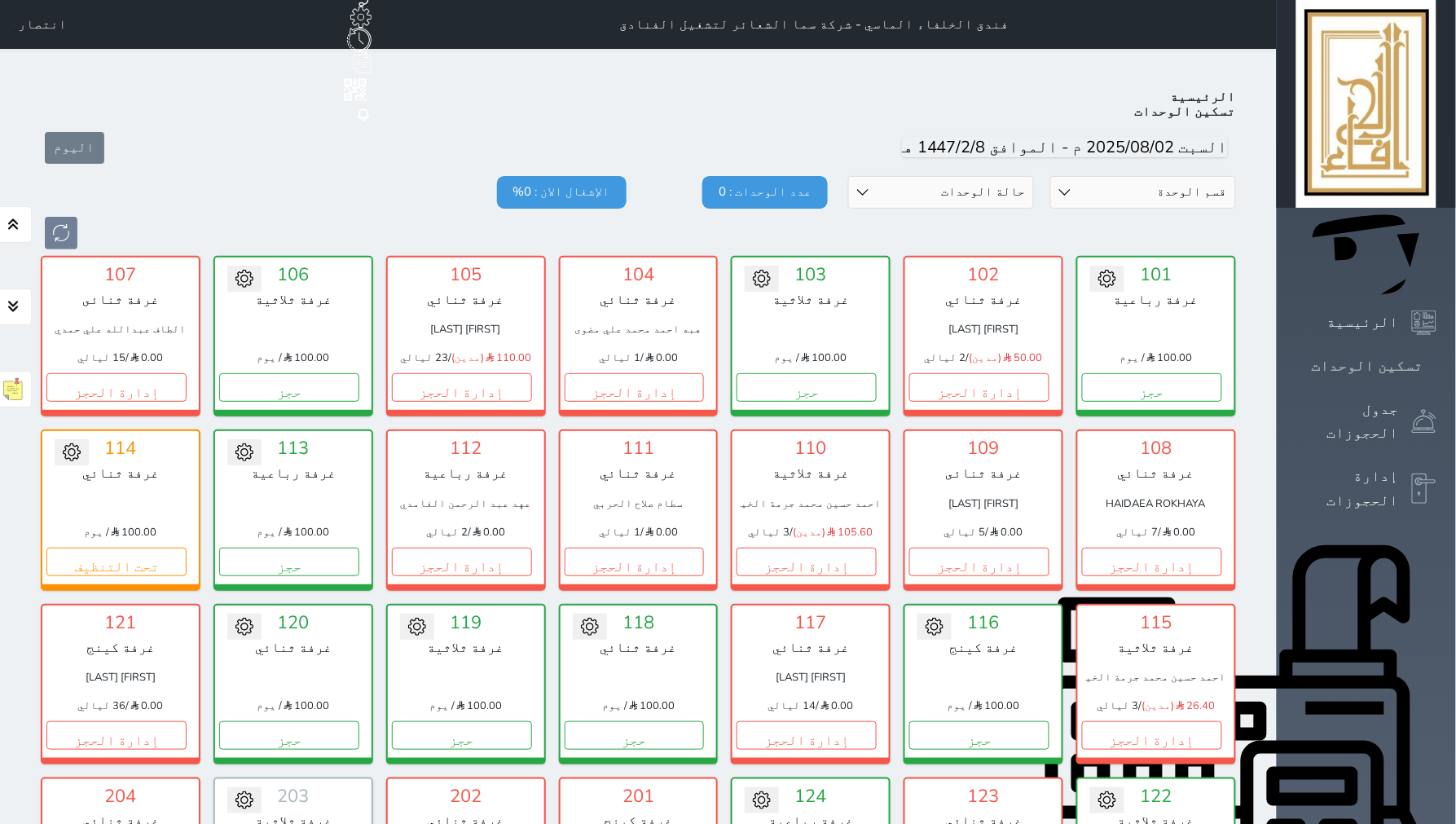 scroll, scrollTop: 63, scrollLeft: 0, axis: vertical 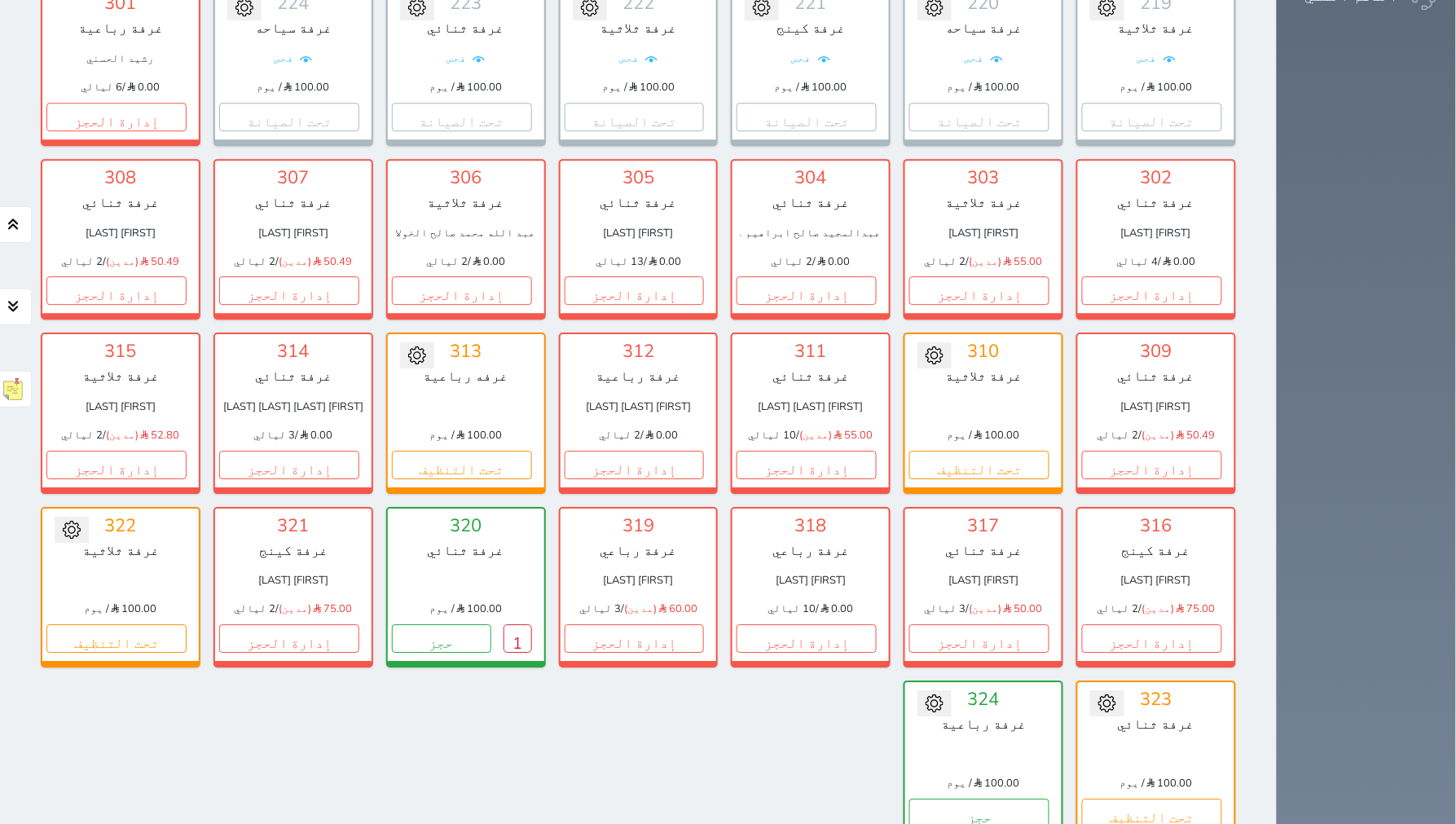 click on "2" at bounding box center [676, 860] 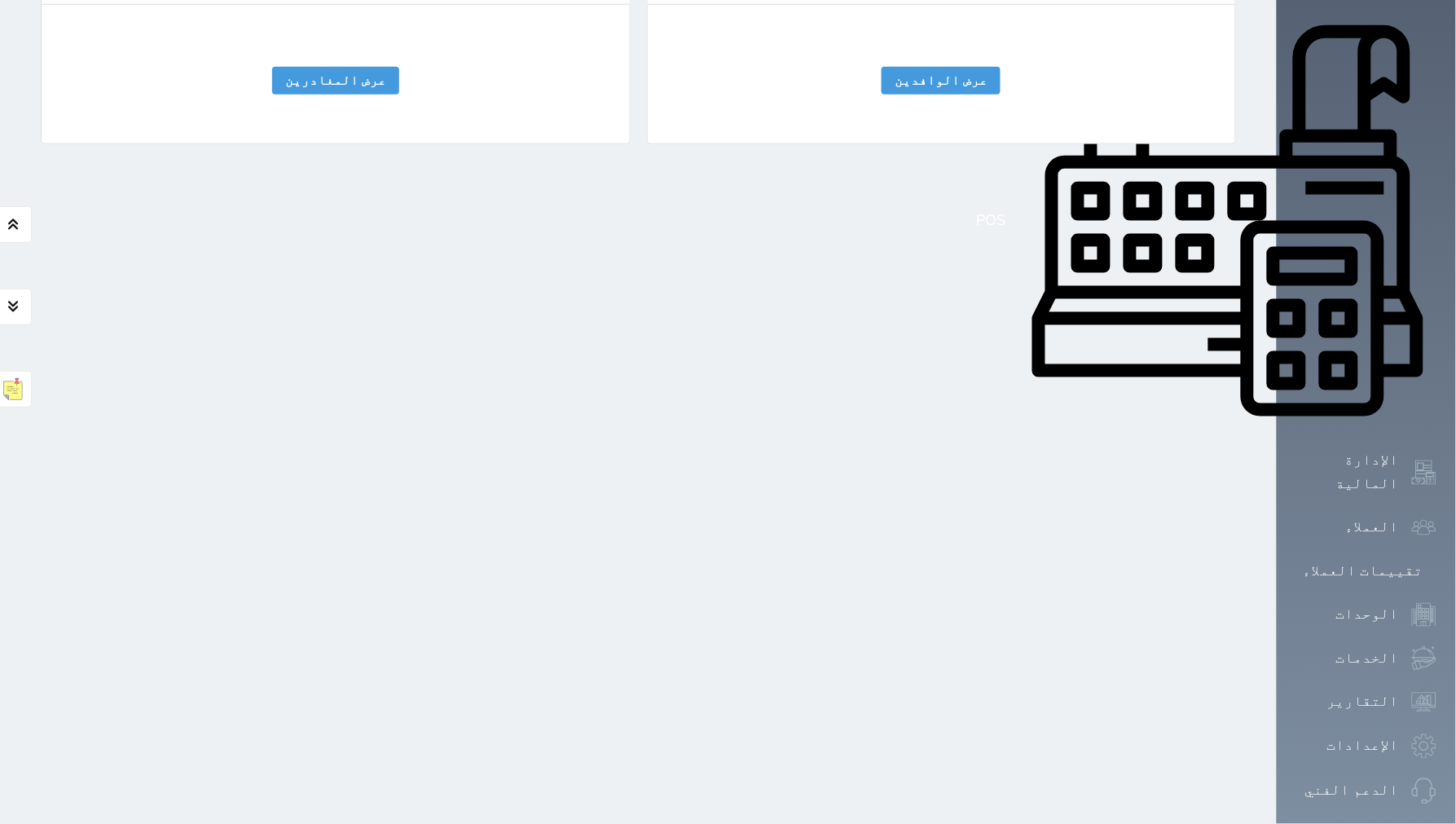 scroll, scrollTop: 142, scrollLeft: 0, axis: vertical 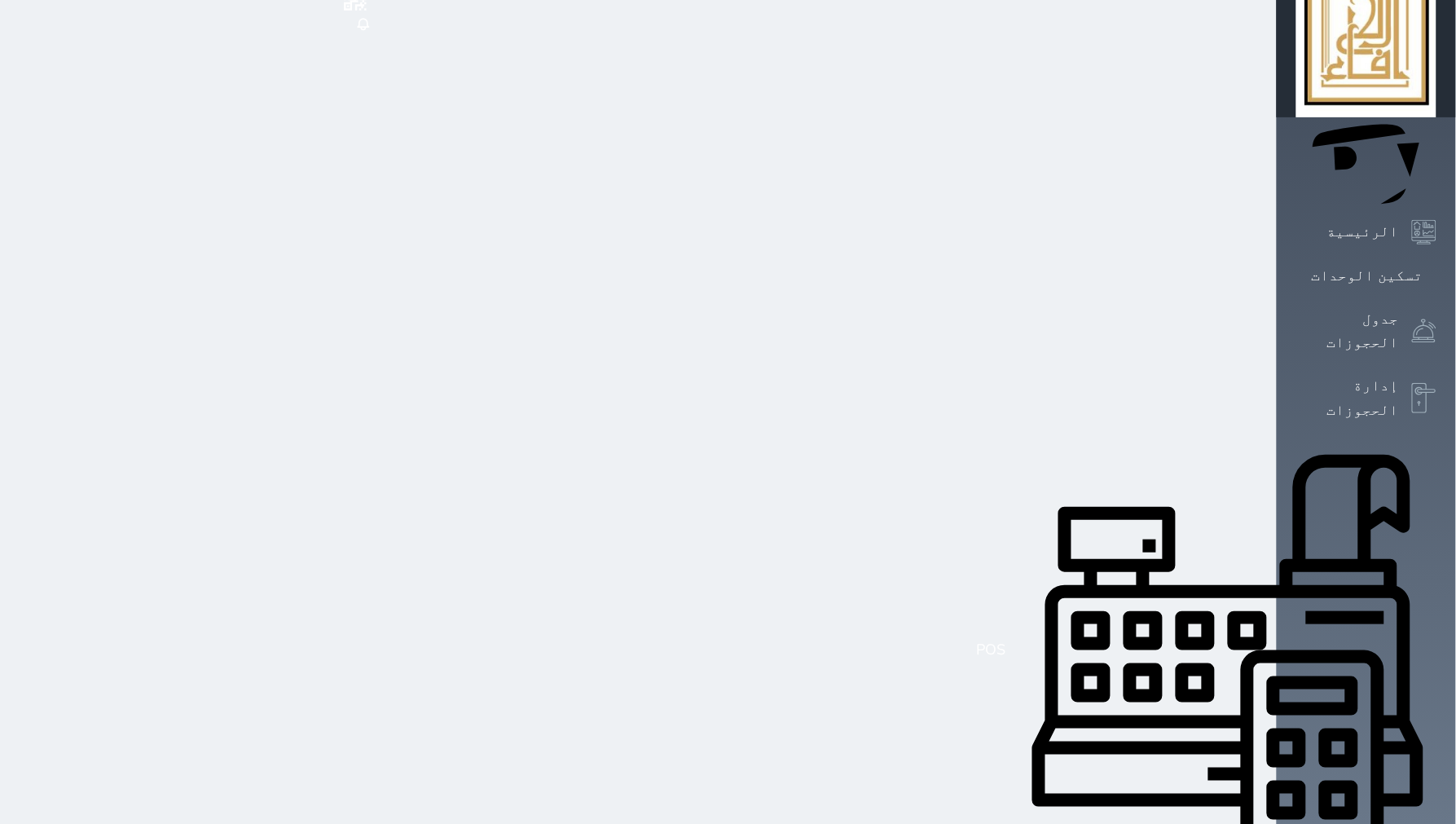 click on "فندق الخلفاء الماسي - شركة سما الشعائر لتشغيل الفنادق
حجز جماعي جديد   حجز جديد   غير مرتبط مع منصة زاتكا المرحلة الثانية   مرتبط مع شموس   مرتبط مع المنصة الوطنية للرصد السياحي               إشعار   الغرفة   النزيل   المصدر
انتصار" at bounding box center [638, 581] 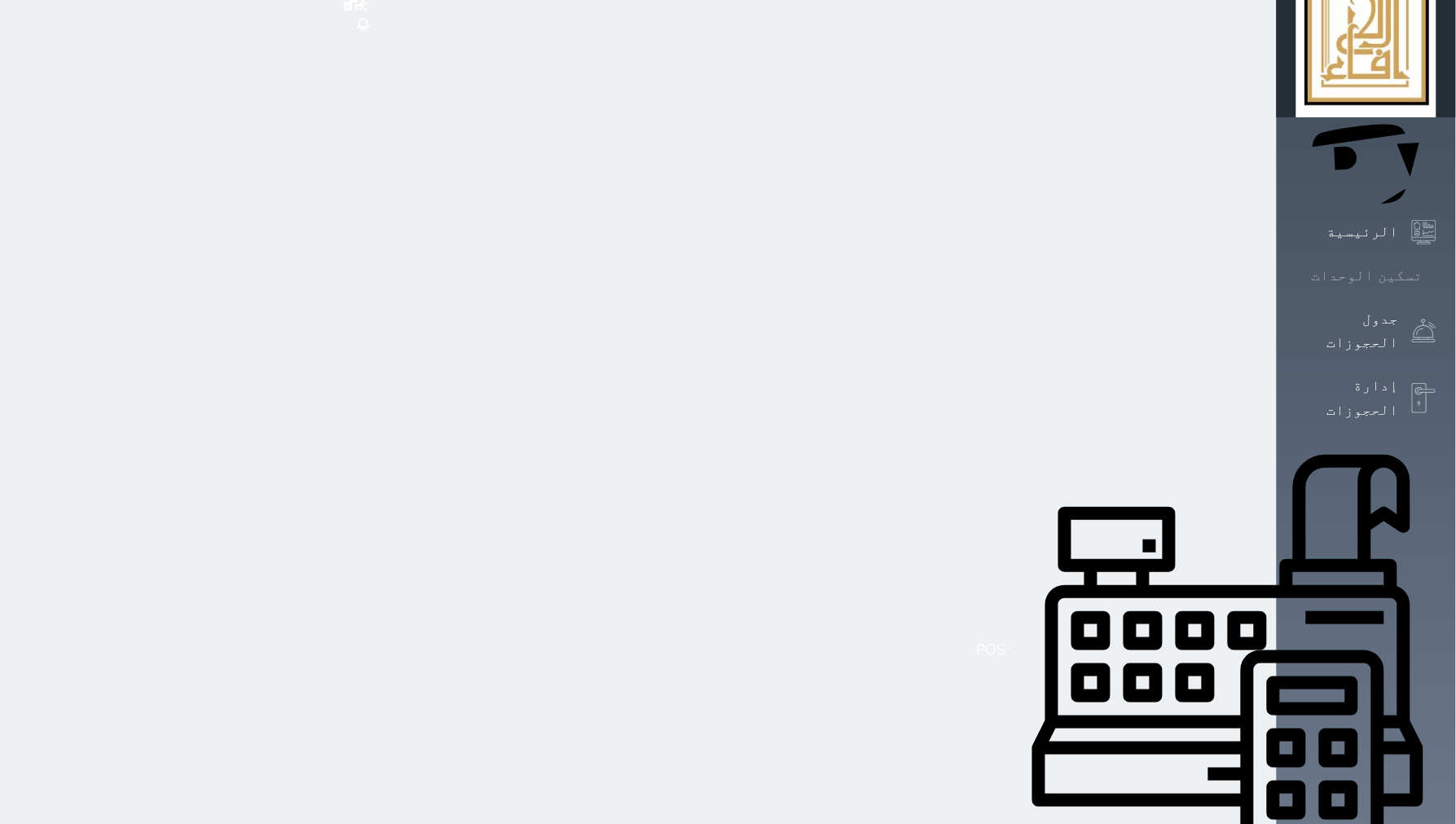 click on "تسكين الوحدات" at bounding box center (1367, 275) 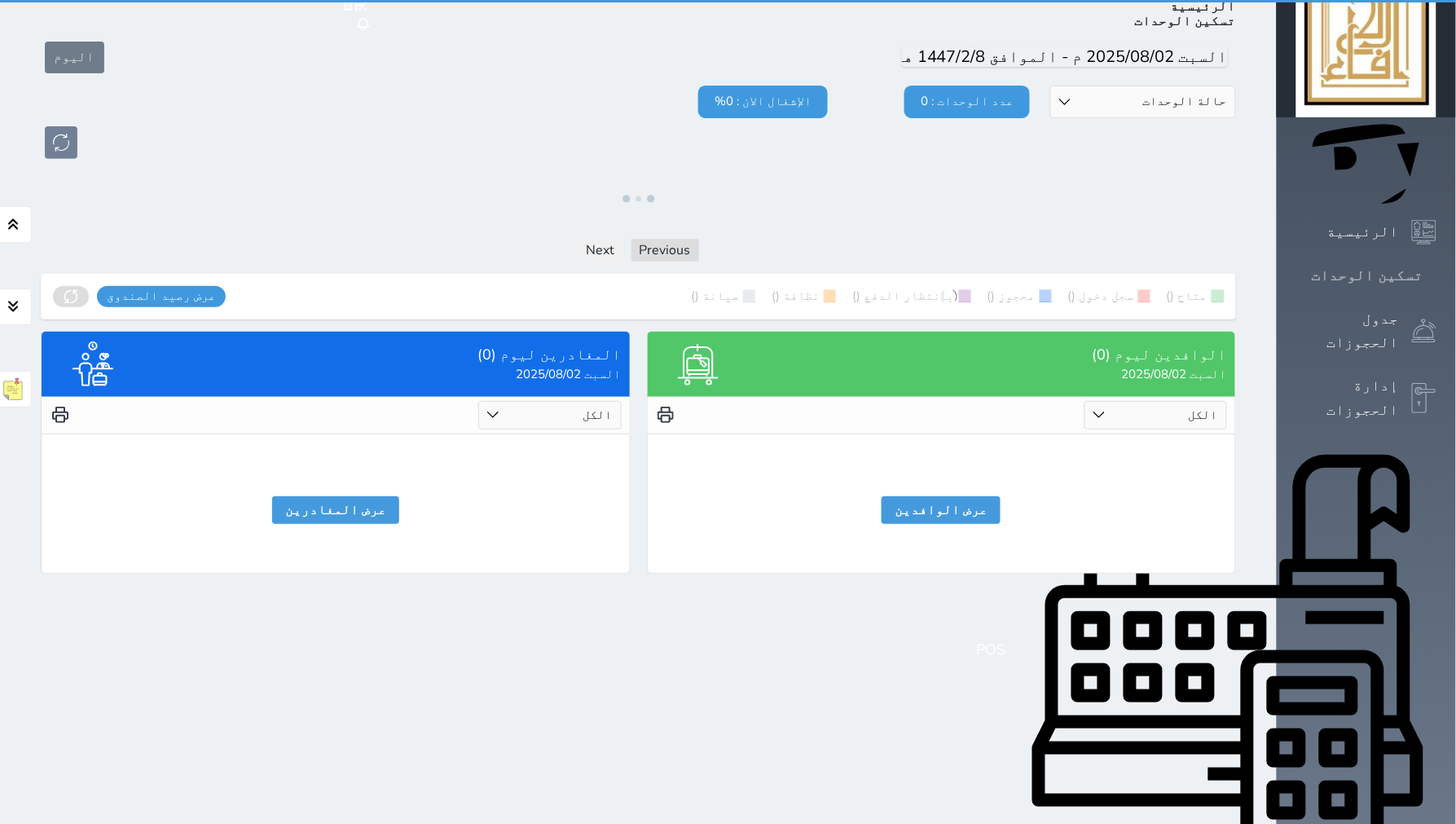 scroll, scrollTop: 0, scrollLeft: 0, axis: both 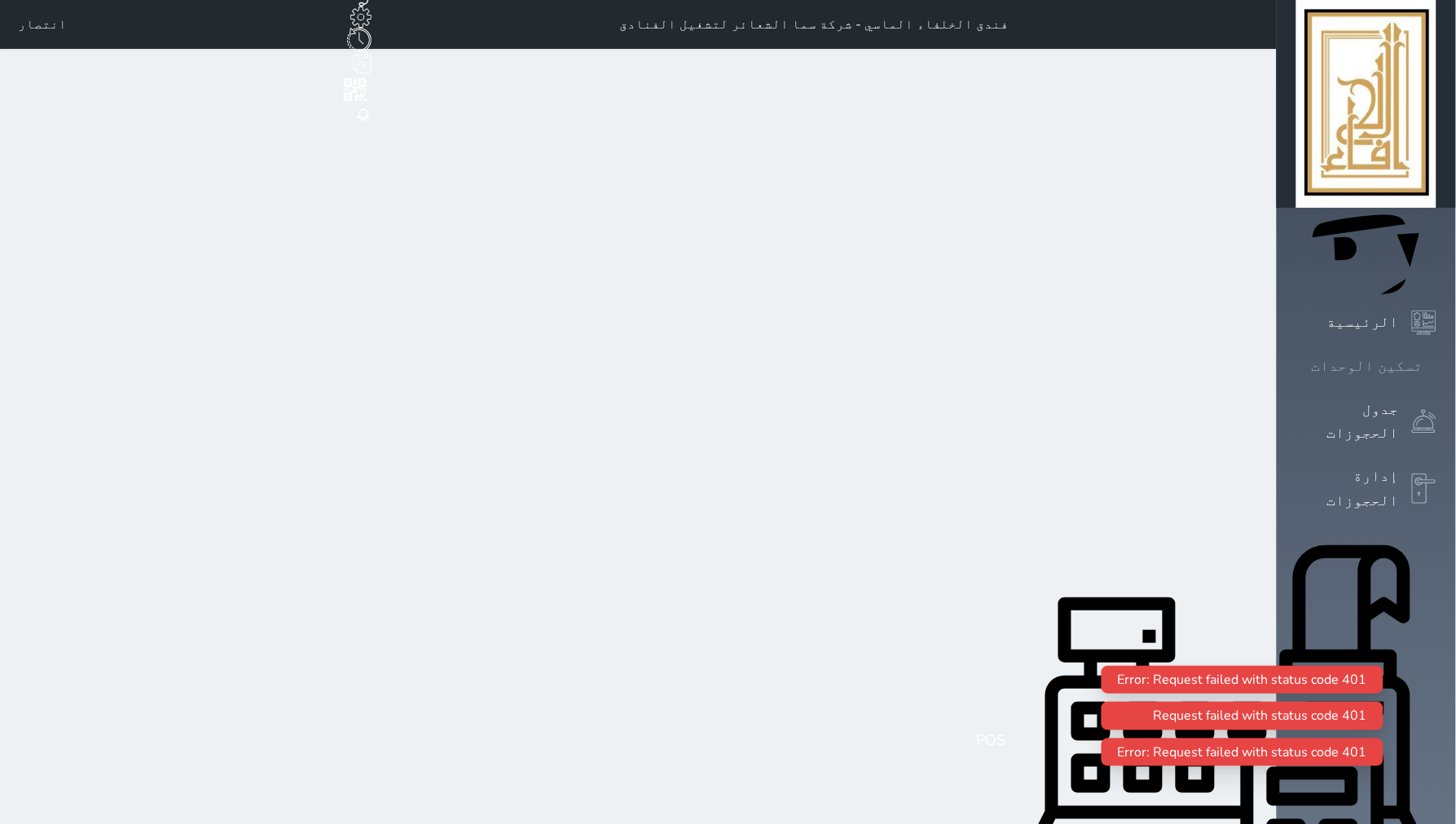 click on "تسكين الوحدات" at bounding box center (1367, 366) 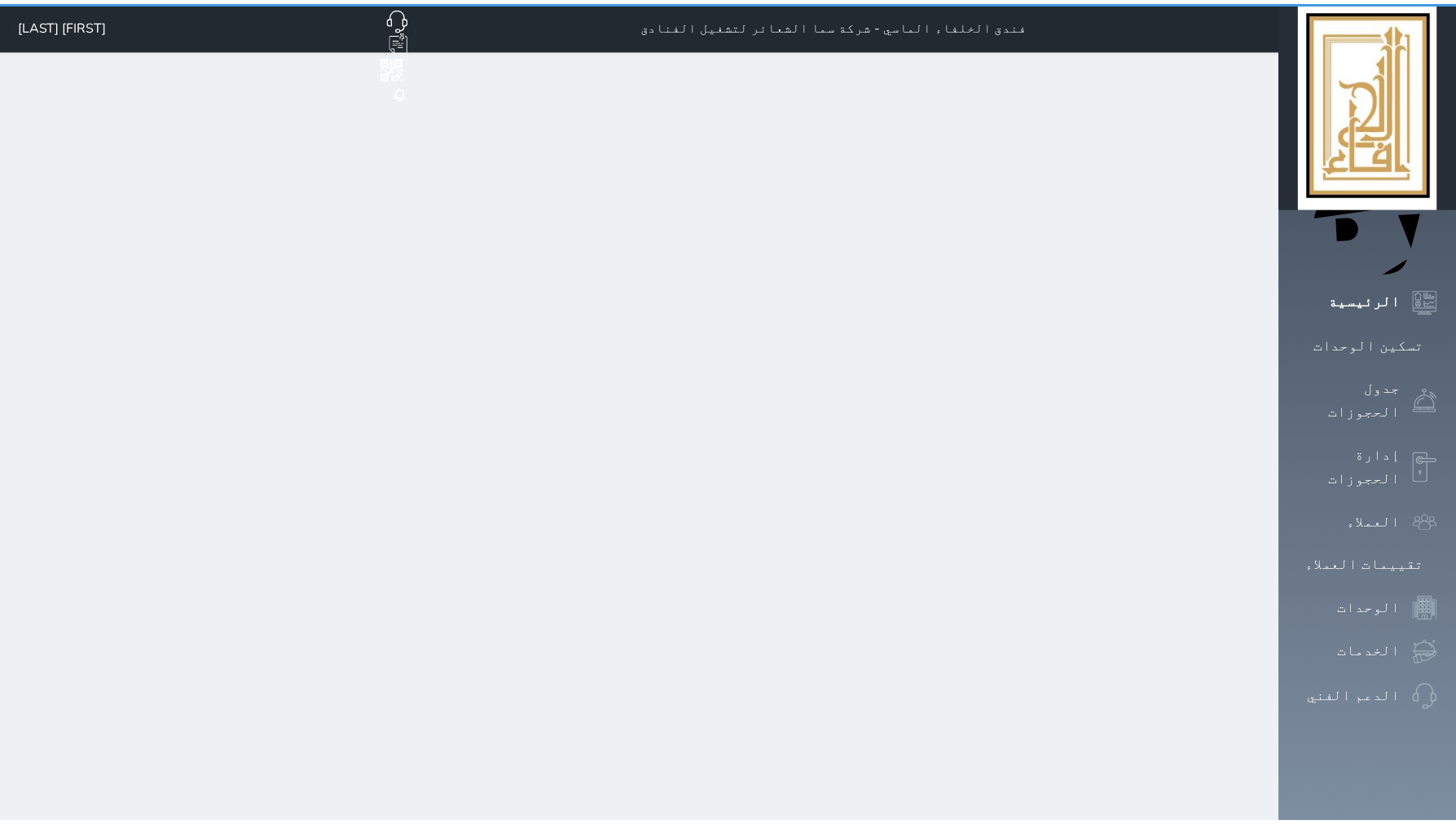 scroll, scrollTop: 0, scrollLeft: 0, axis: both 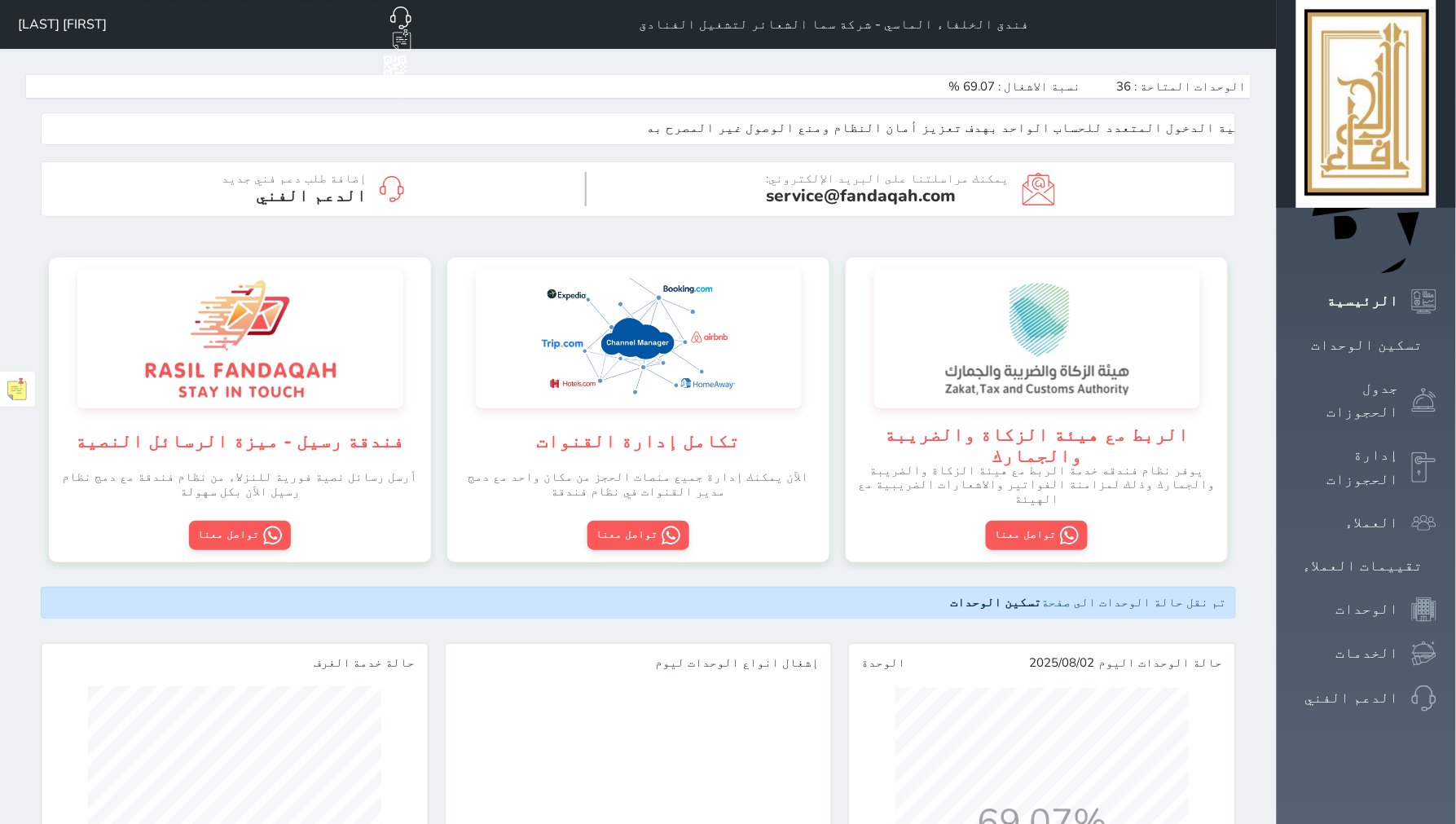 click on "حجز جماعي جديد   حجز جديد             الرئيسية     تسكين الوحدات     جدول الحجوزات     إدارة الحجوزات         العملاء     تقييمات العملاء     الوحدات     الخدمات         الدعم الفني" at bounding box center [1366, 1065] 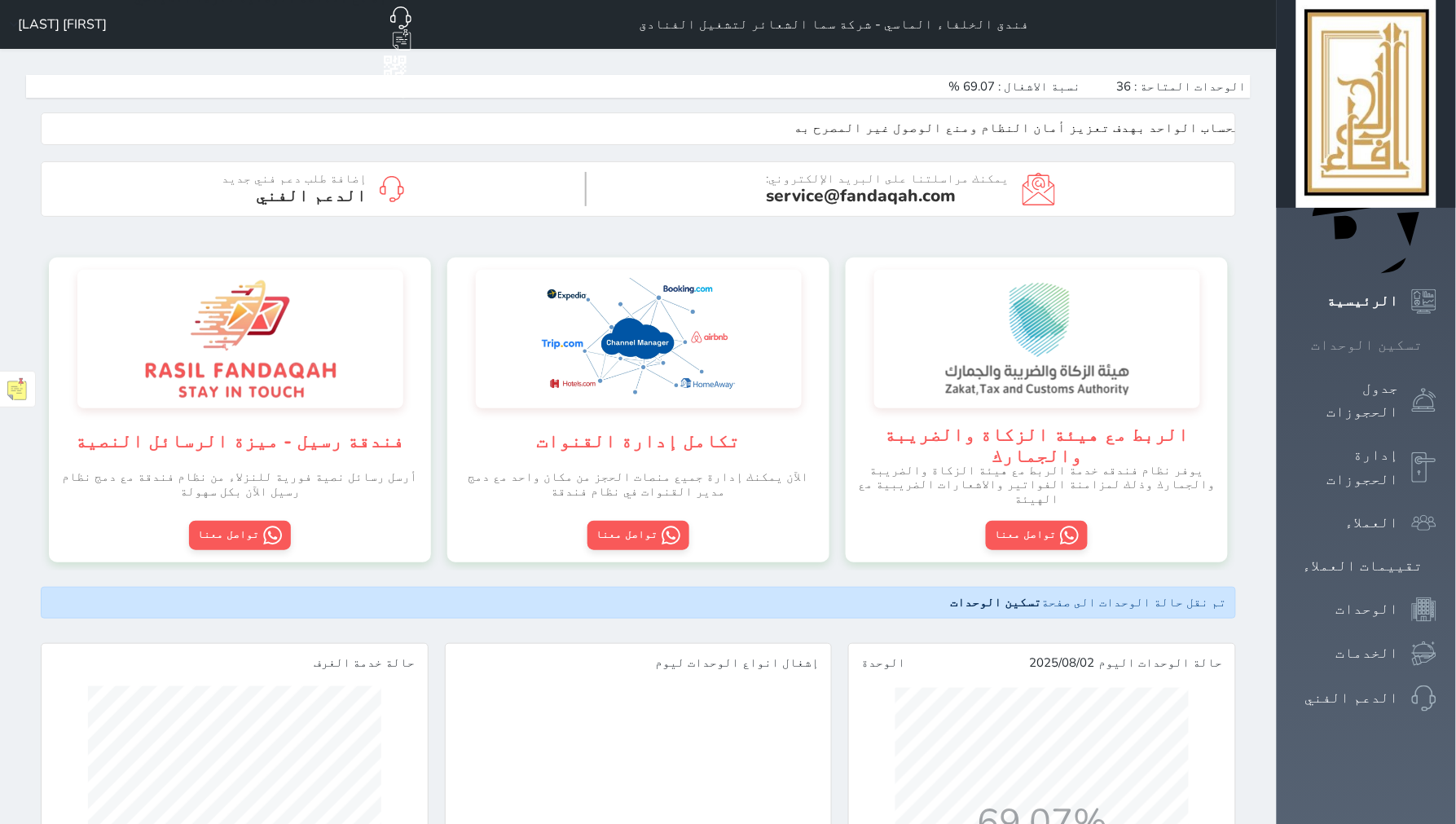 click at bounding box center (1436, 345) 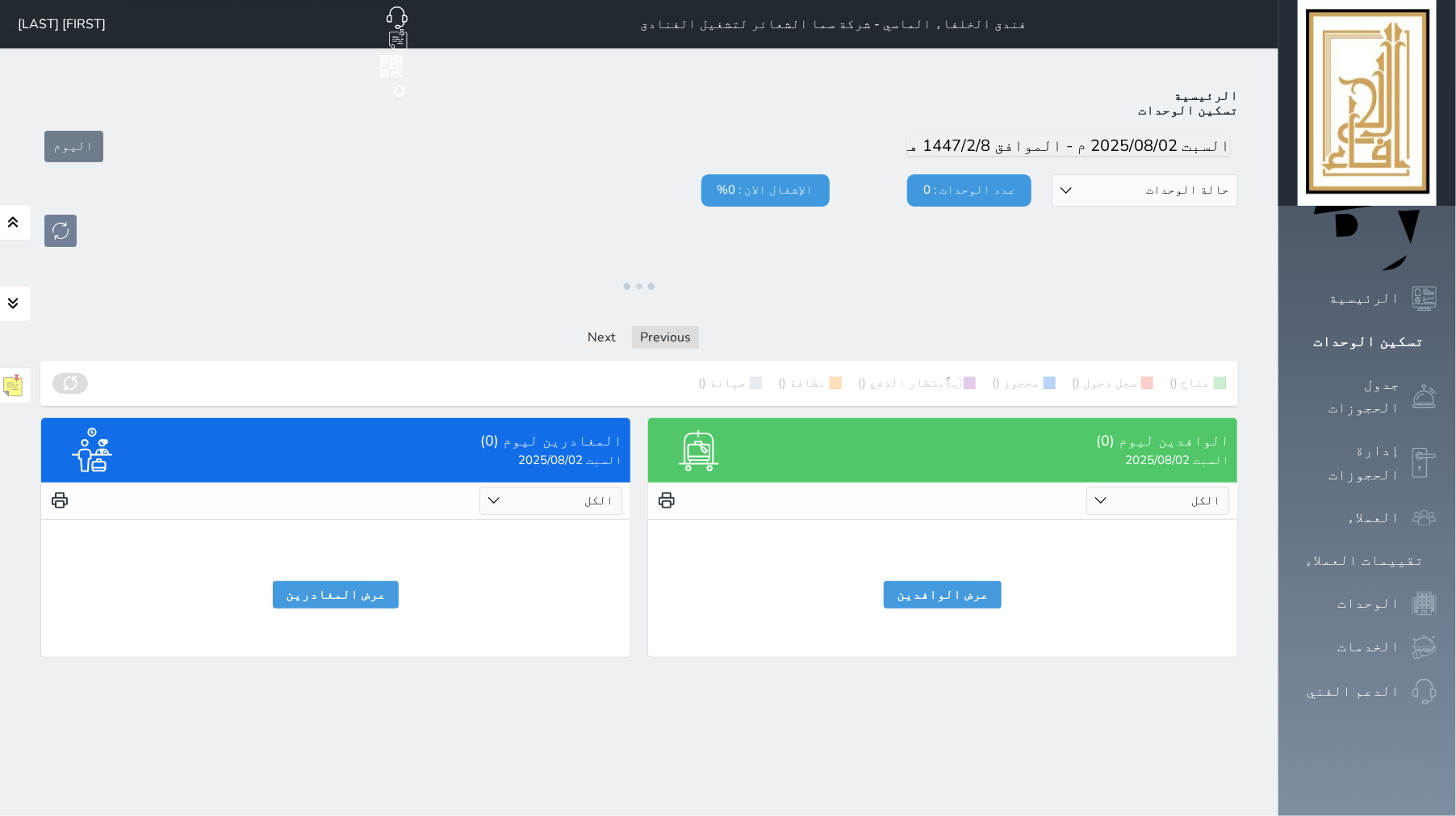 click on "حالة الوحدات متاح تحت التنظيف تحت الصيانة سجل دخول  لم يتم تسجيل الدخول" at bounding box center (1144, 190) 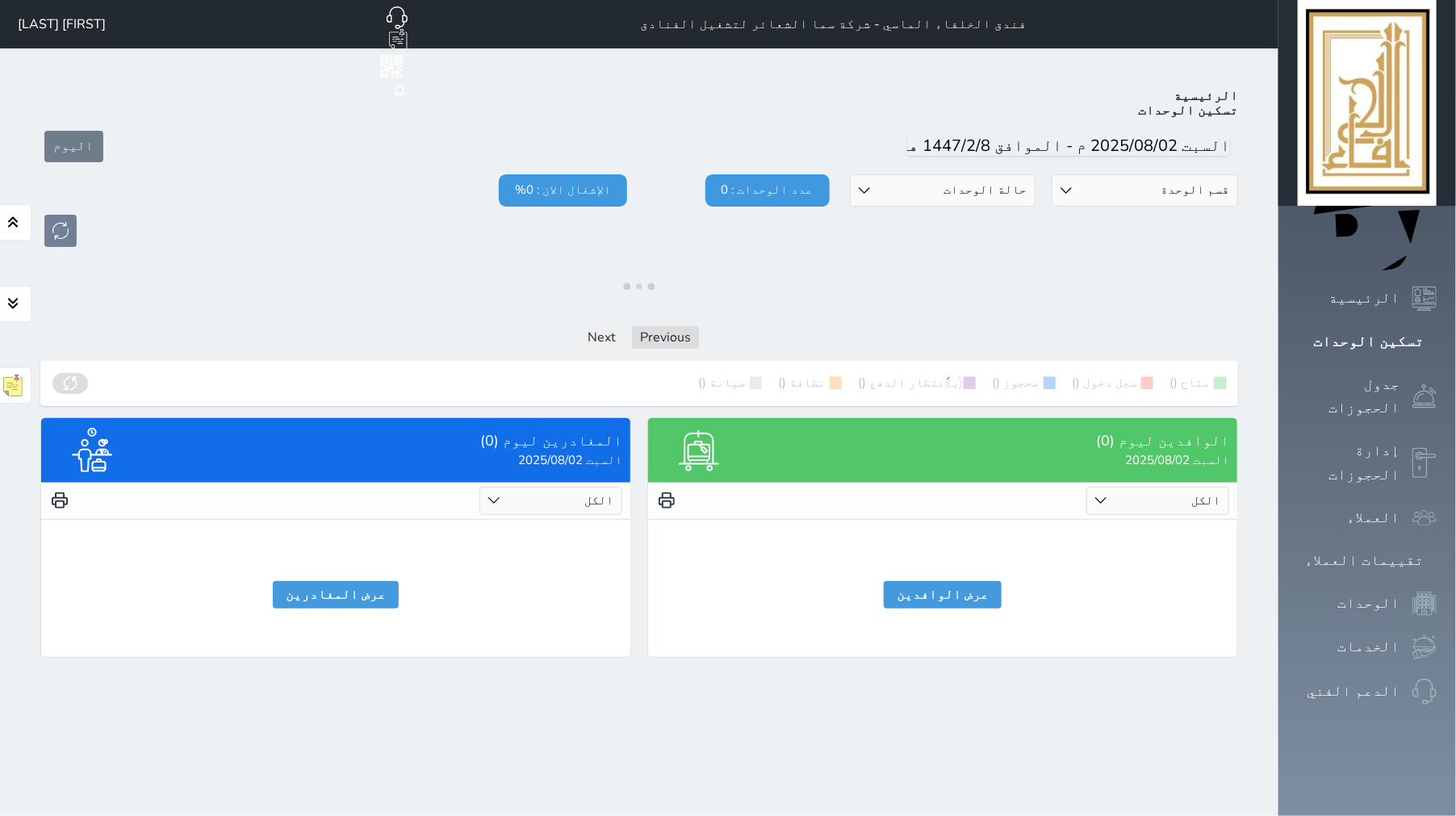 click on "قسم الوحدة   غرفه رباعية سرير كينج غرفة ثلاثة غرفة ثنائي" at bounding box center [1144, 190] 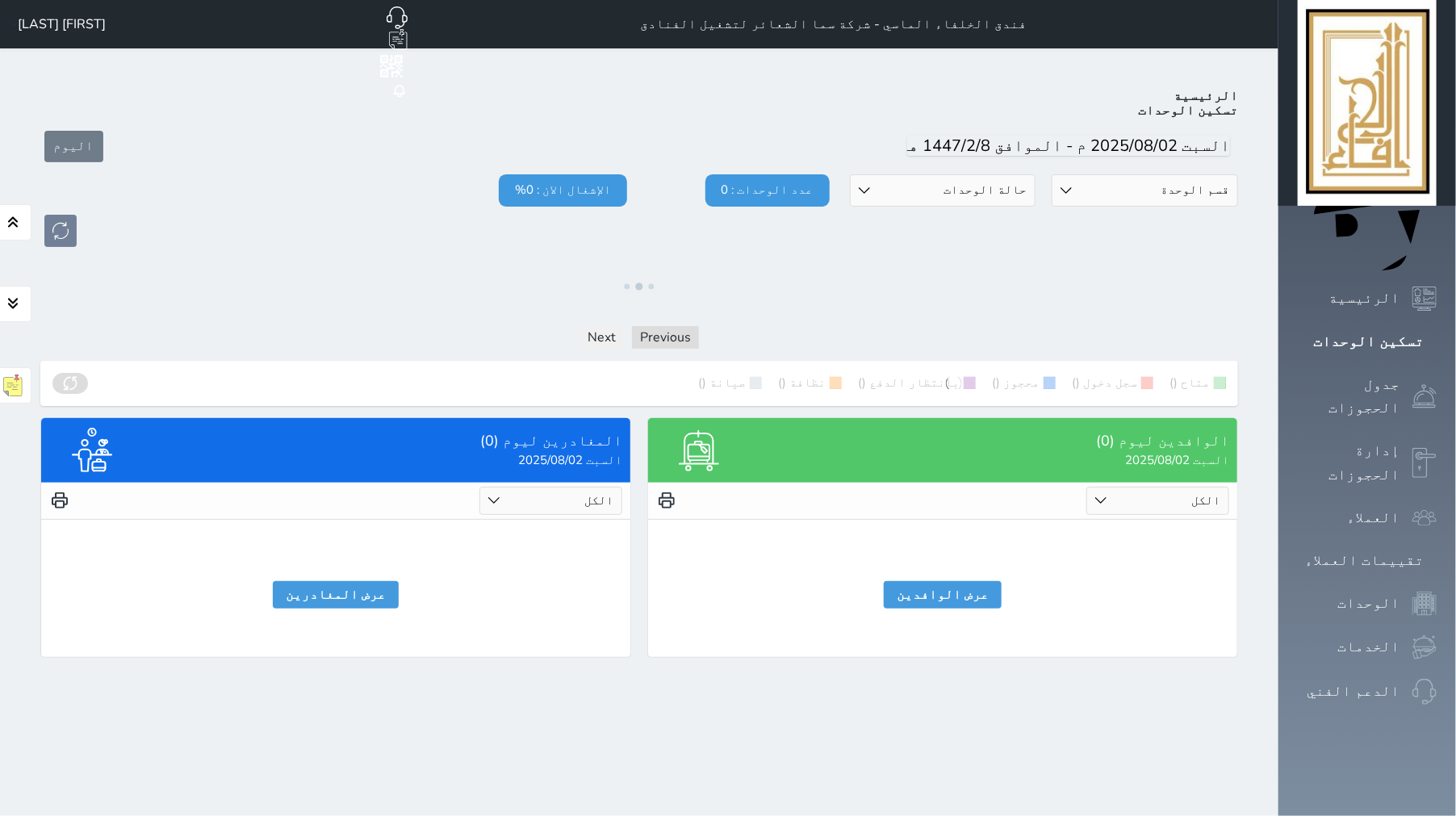 select on "7173" 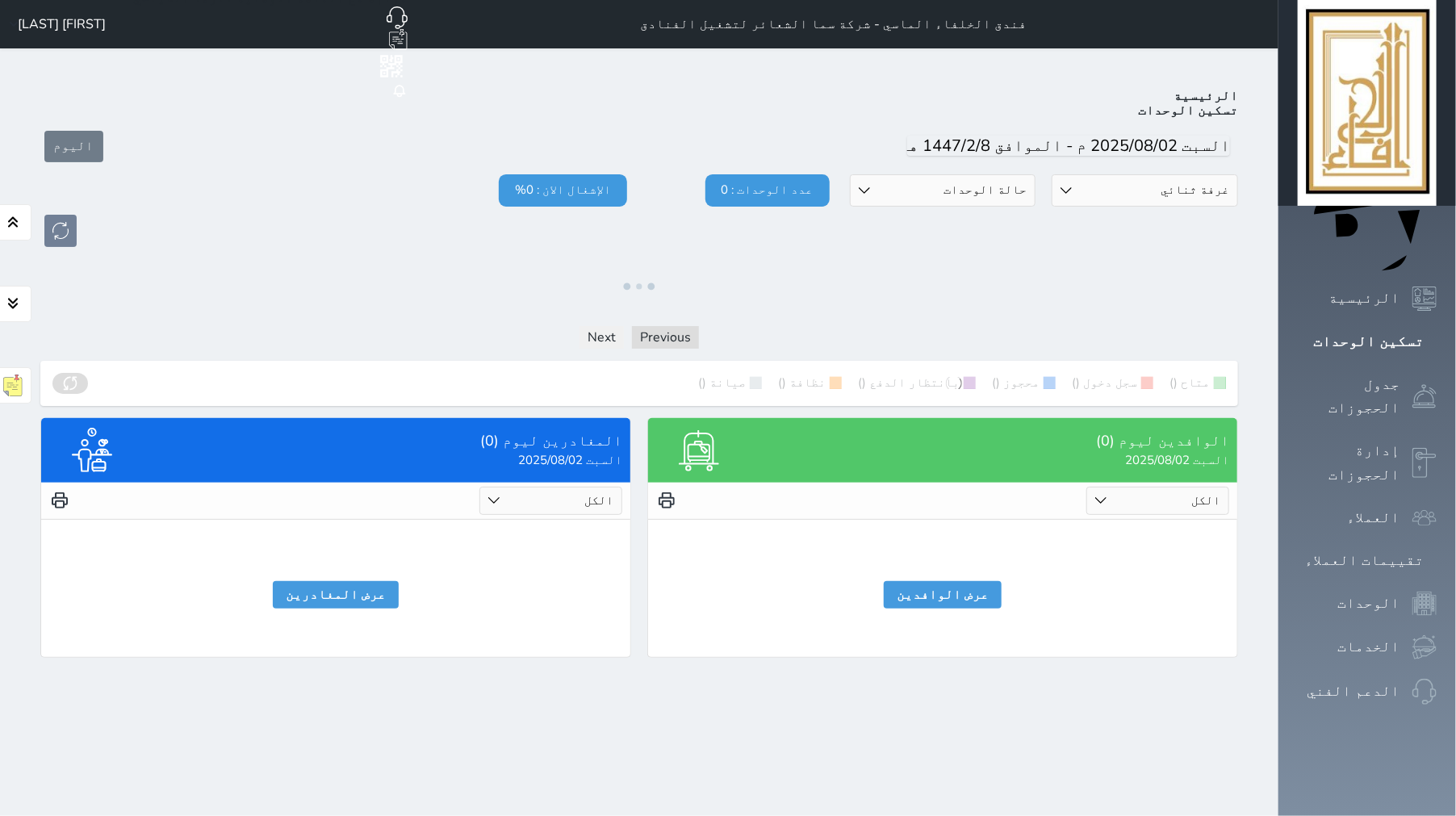 click on "قسم الوحدة   غرفه رباعية سرير كينج غرفة ثلاثة غرفة ثنائي" at bounding box center [1144, 190] 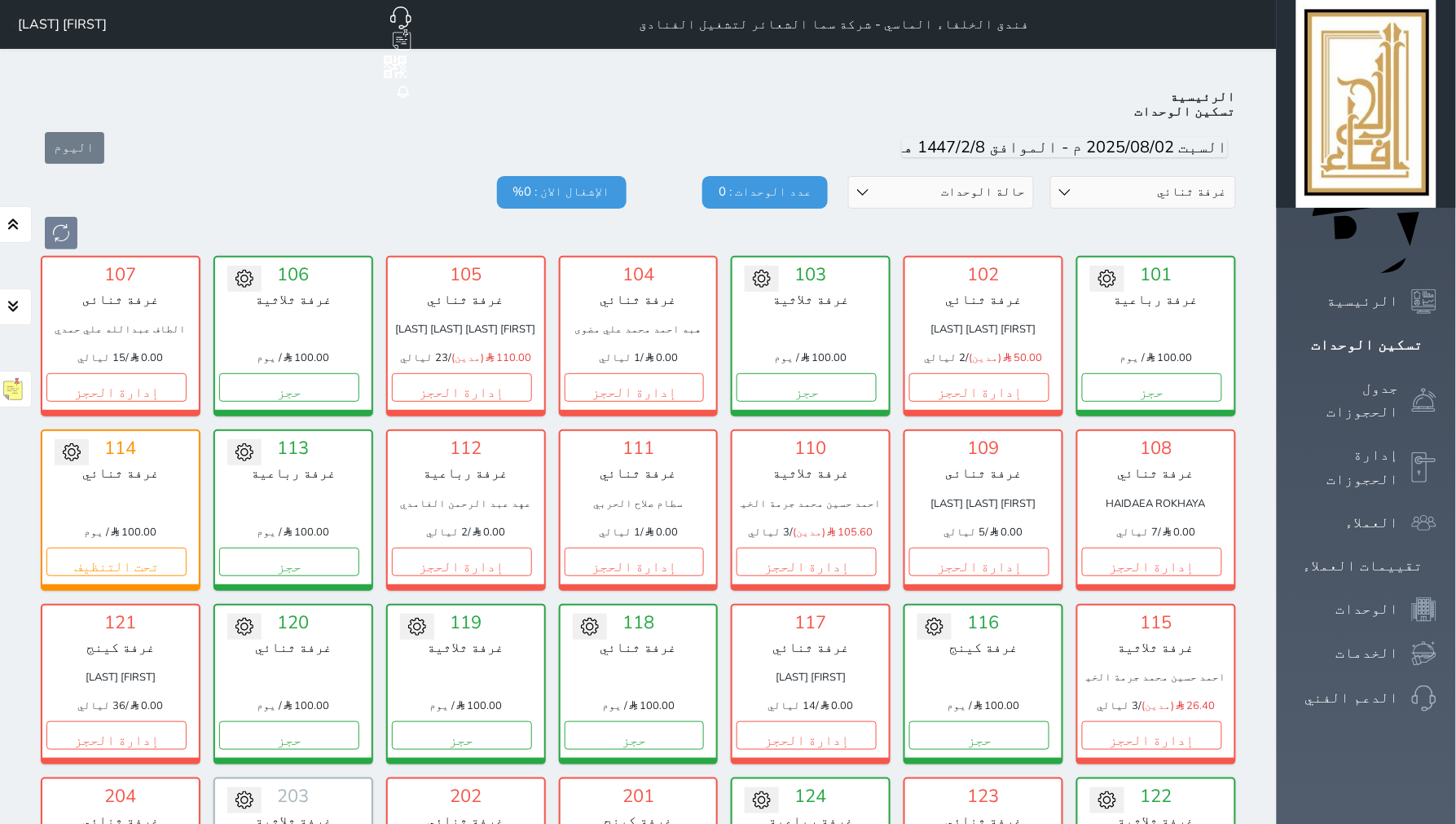 click on "قسم الوحدة   غرفه رباعية سرير كينج غرفة ثلاثة غرفة ثنائي" at bounding box center (1143, 192) 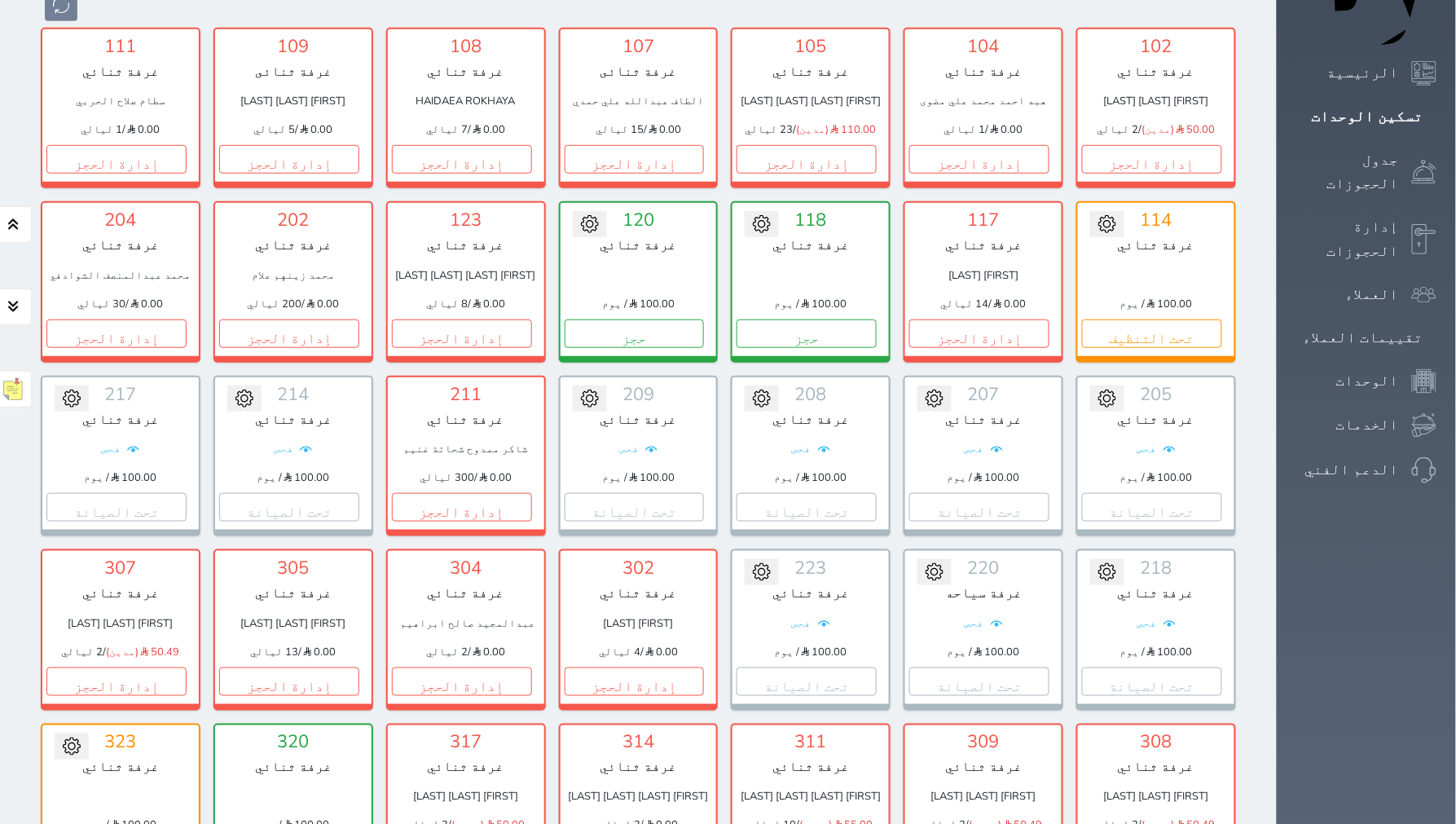 scroll, scrollTop: 0, scrollLeft: 0, axis: both 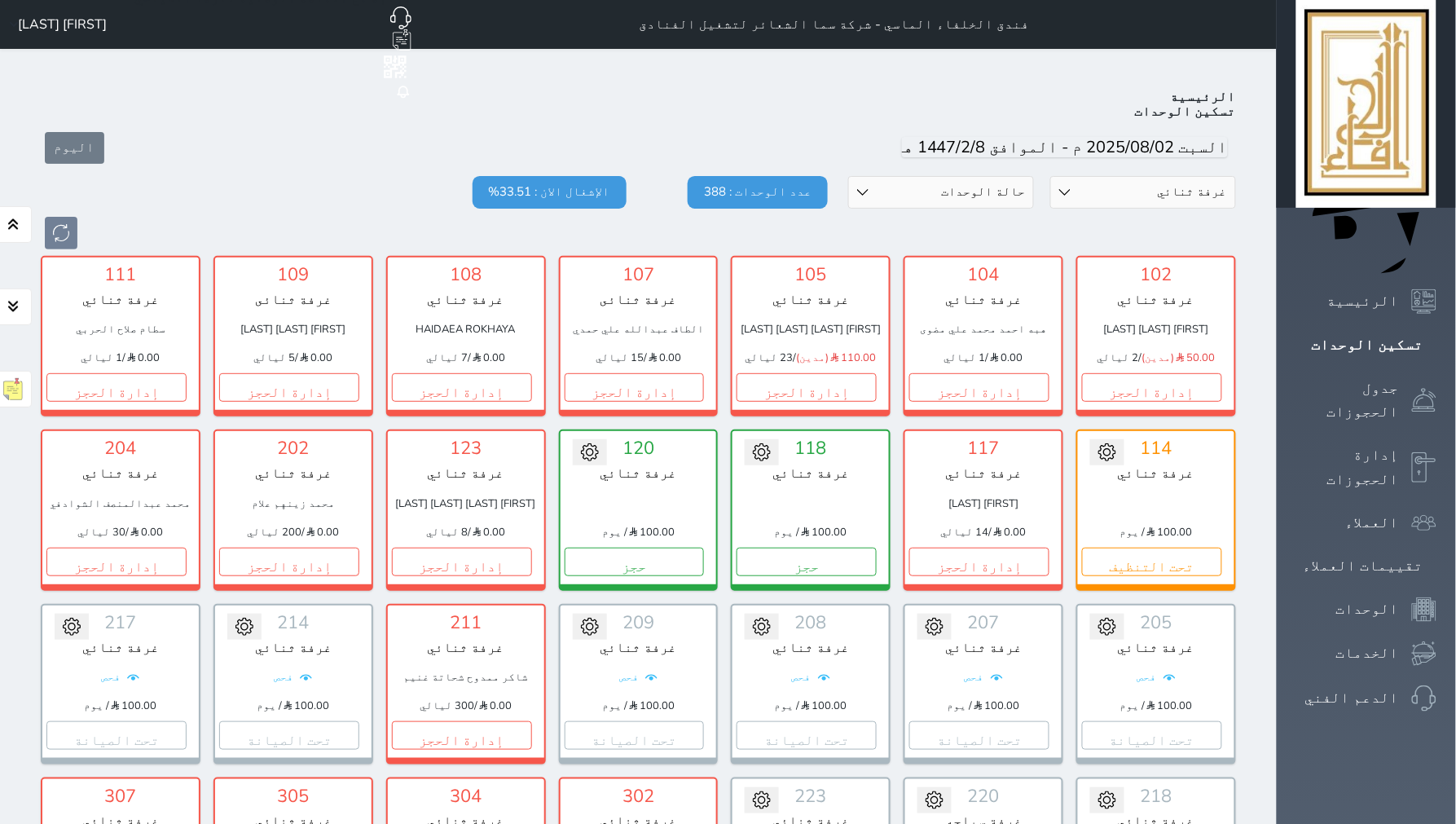 click on "حالة الوحدات متاح تحت التنظيف تحت الصيانة سجل دخول  لم يتم تسجيل الدخول" at bounding box center [941, 192] 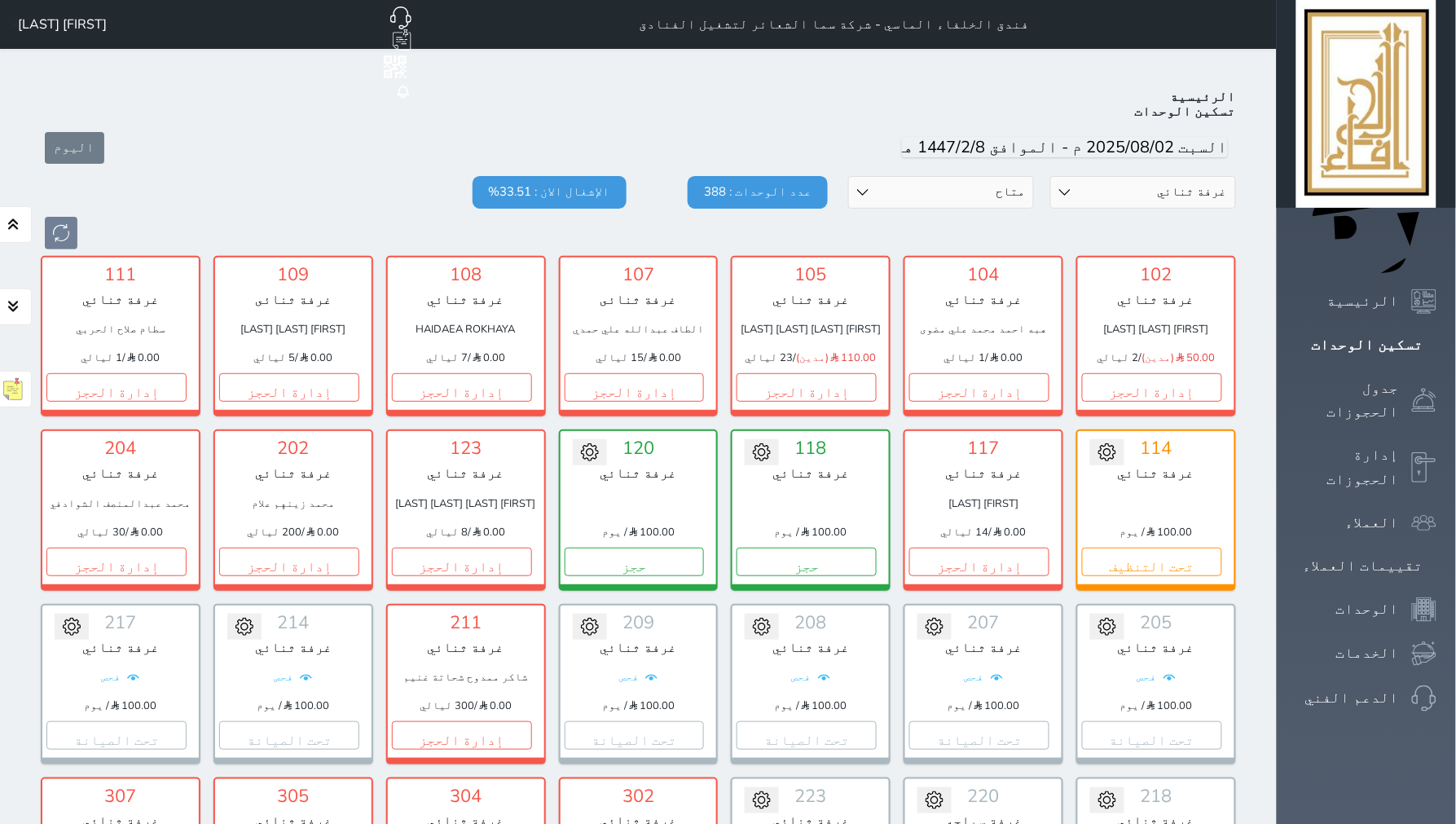 click on "حالة الوحدات متاح تحت التنظيف تحت الصيانة سجل دخول  لم يتم تسجيل الدخول" at bounding box center [941, 192] 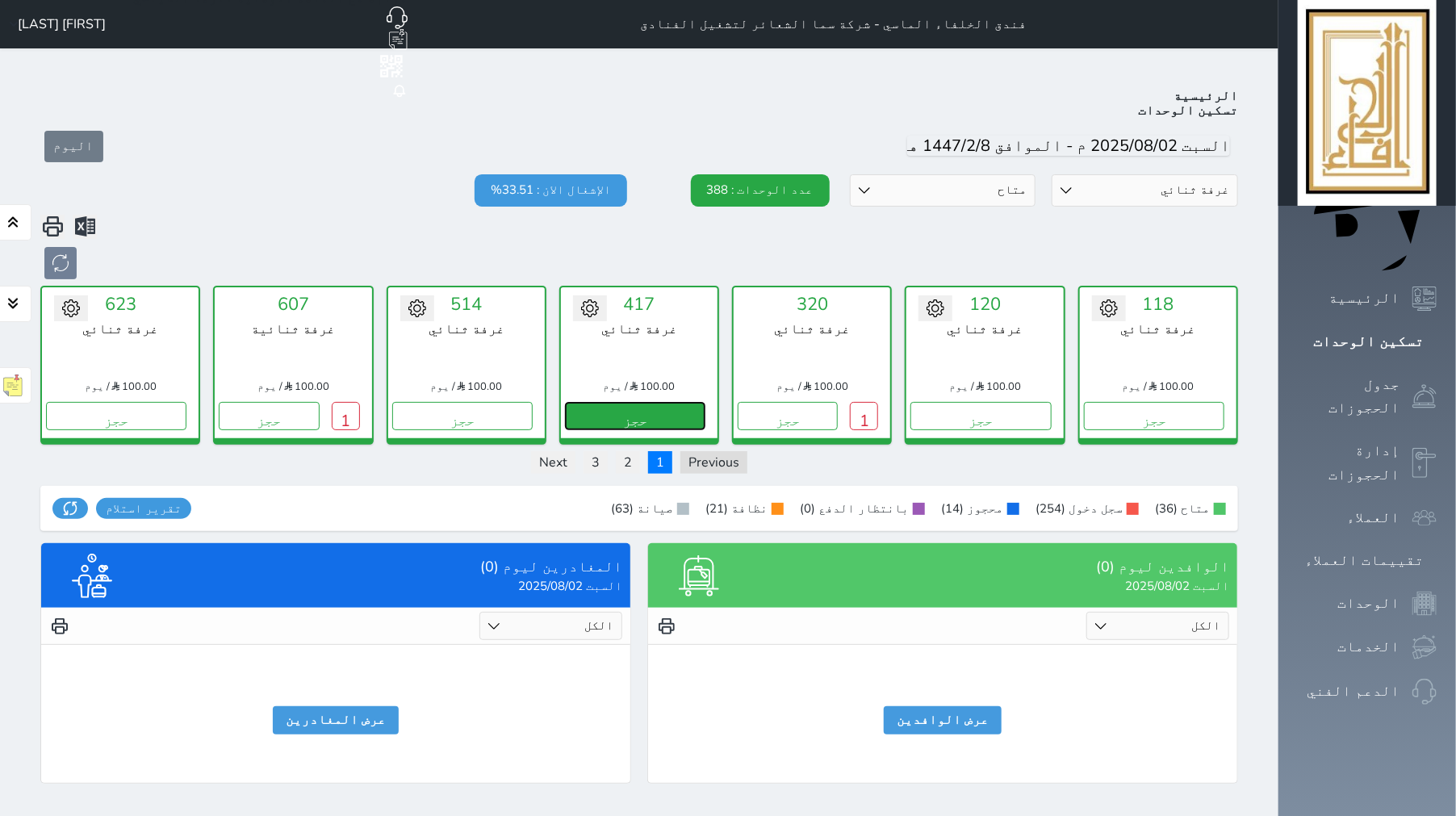 click on "حجز" at bounding box center [635, 416] 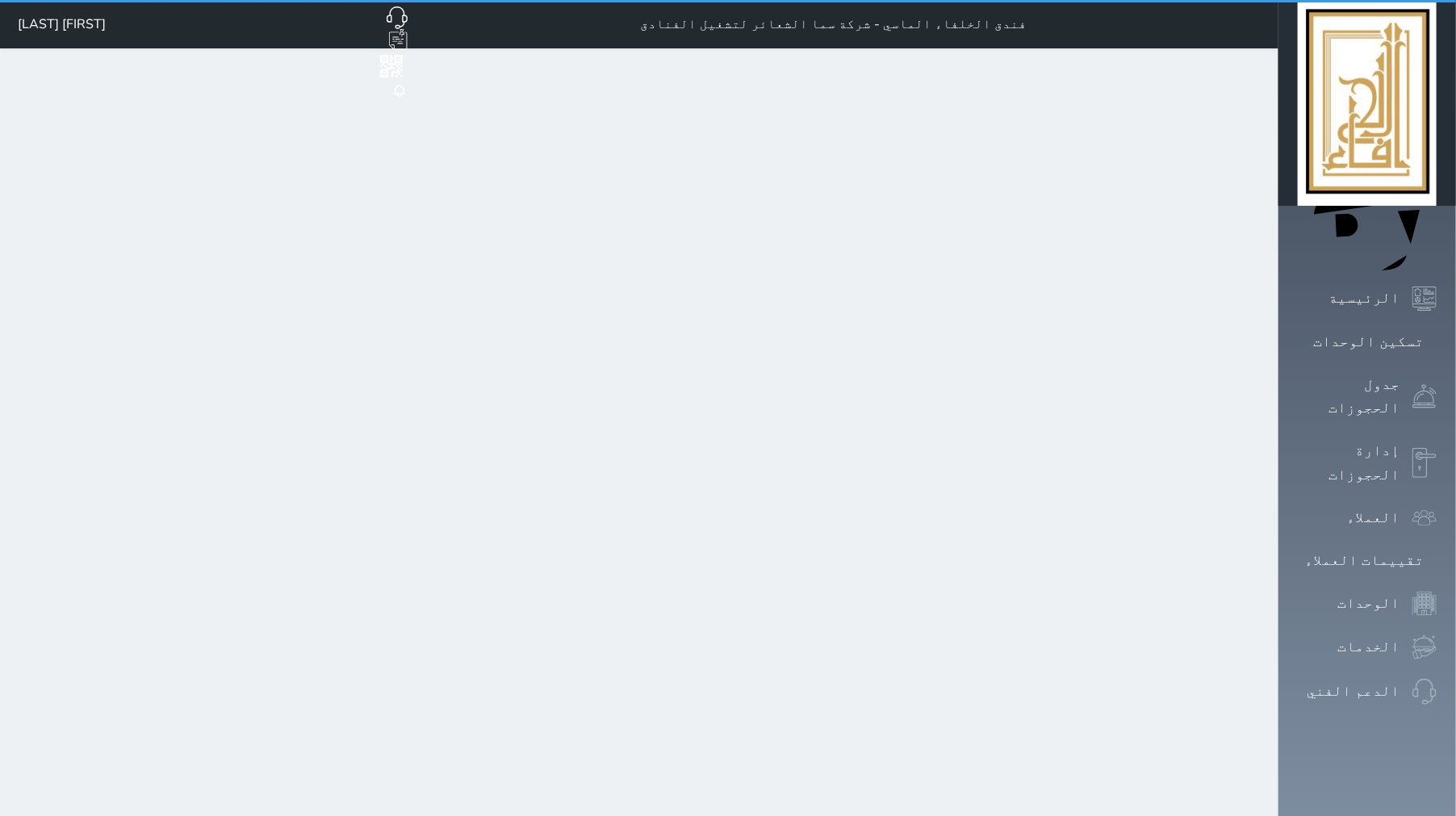 select on "1" 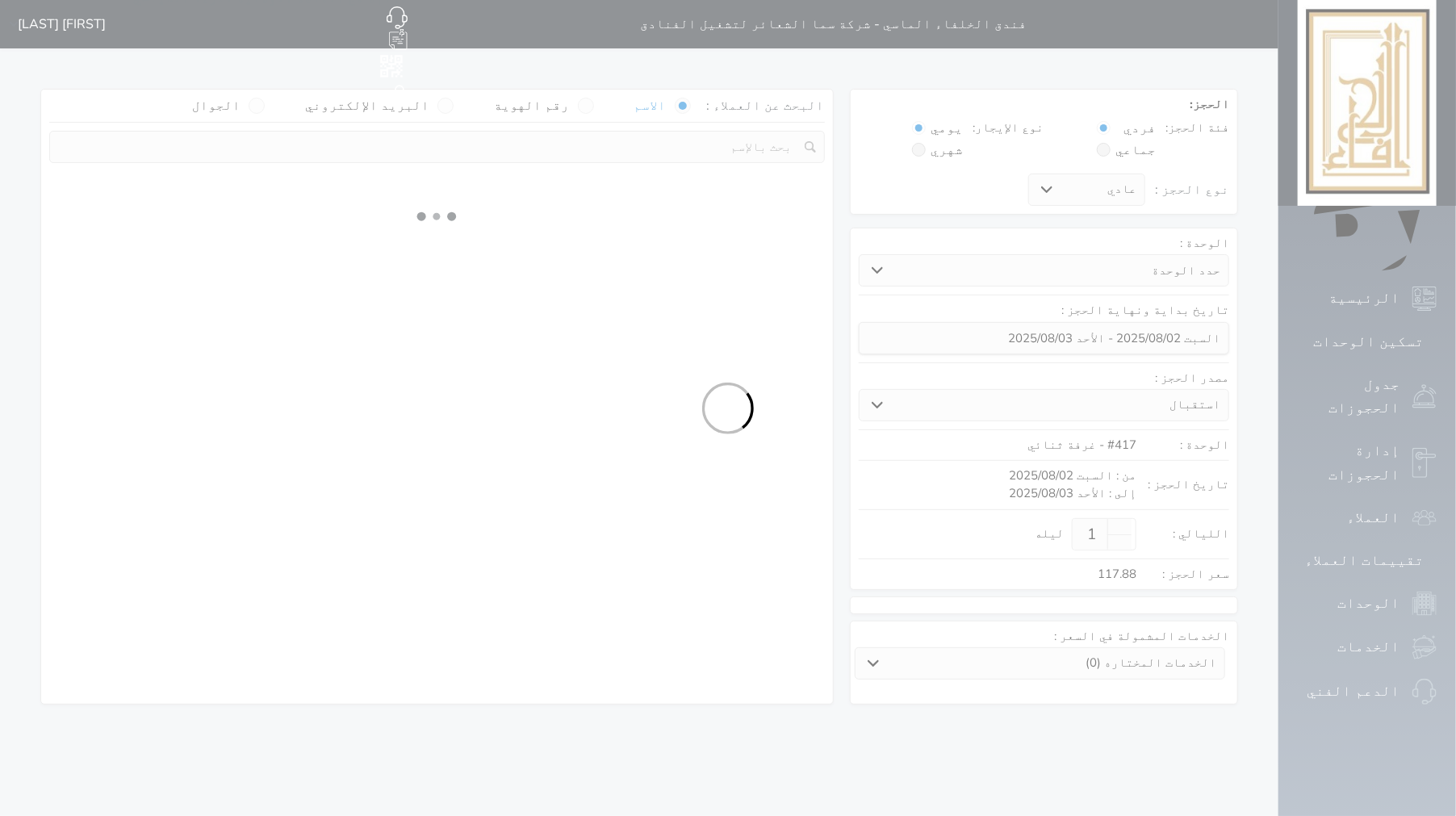 select 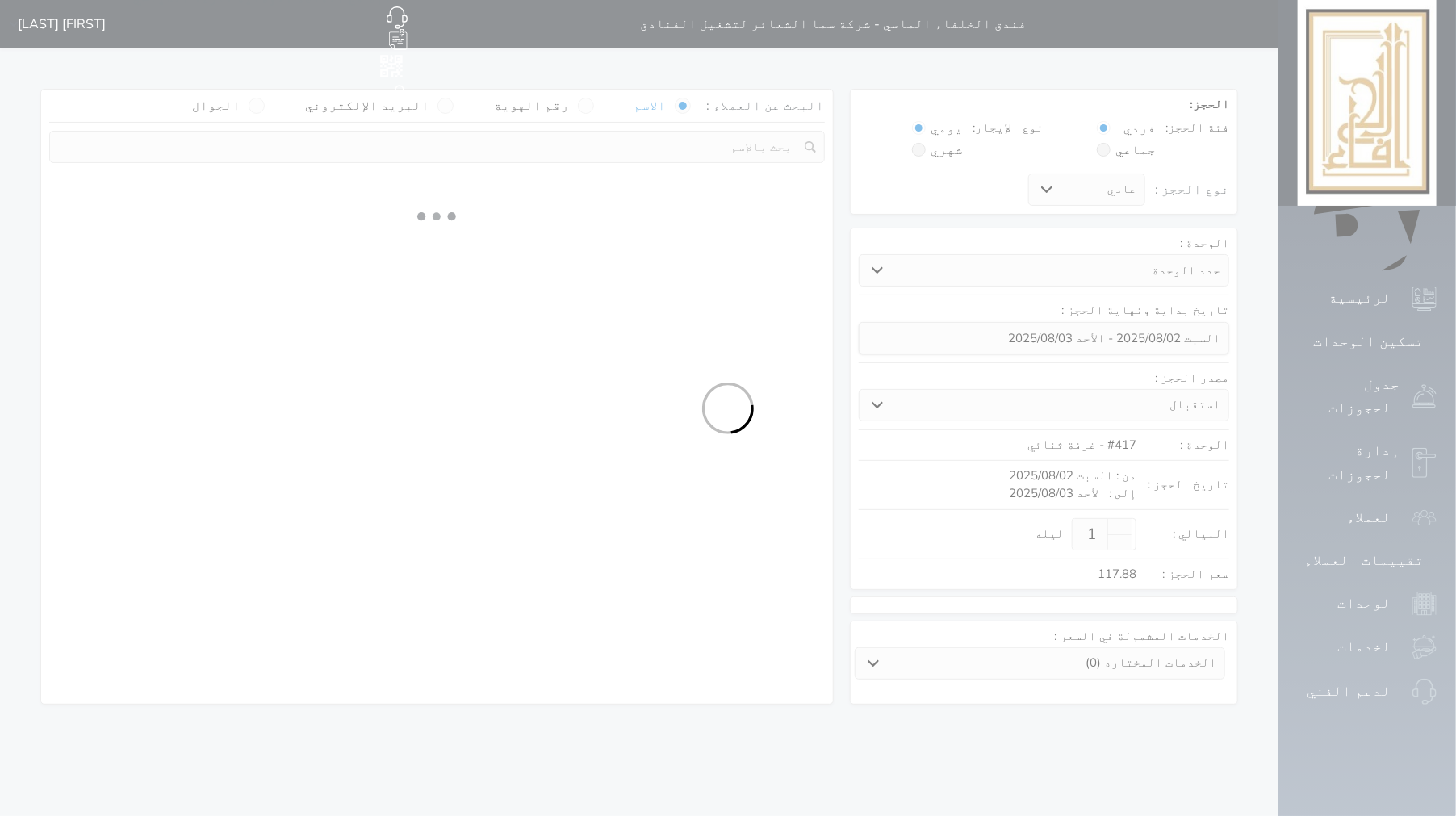 select on "113" 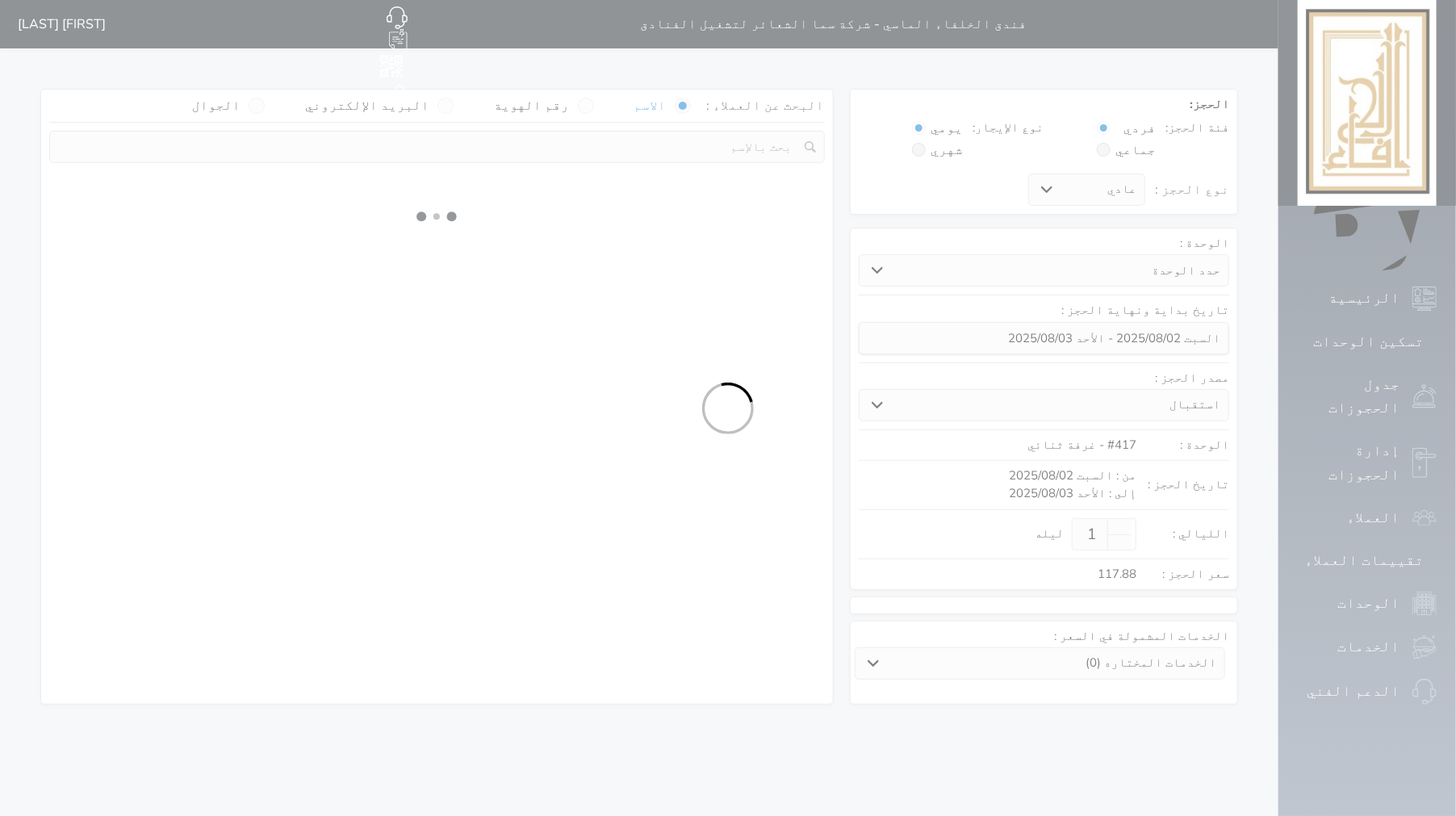 select on "1" 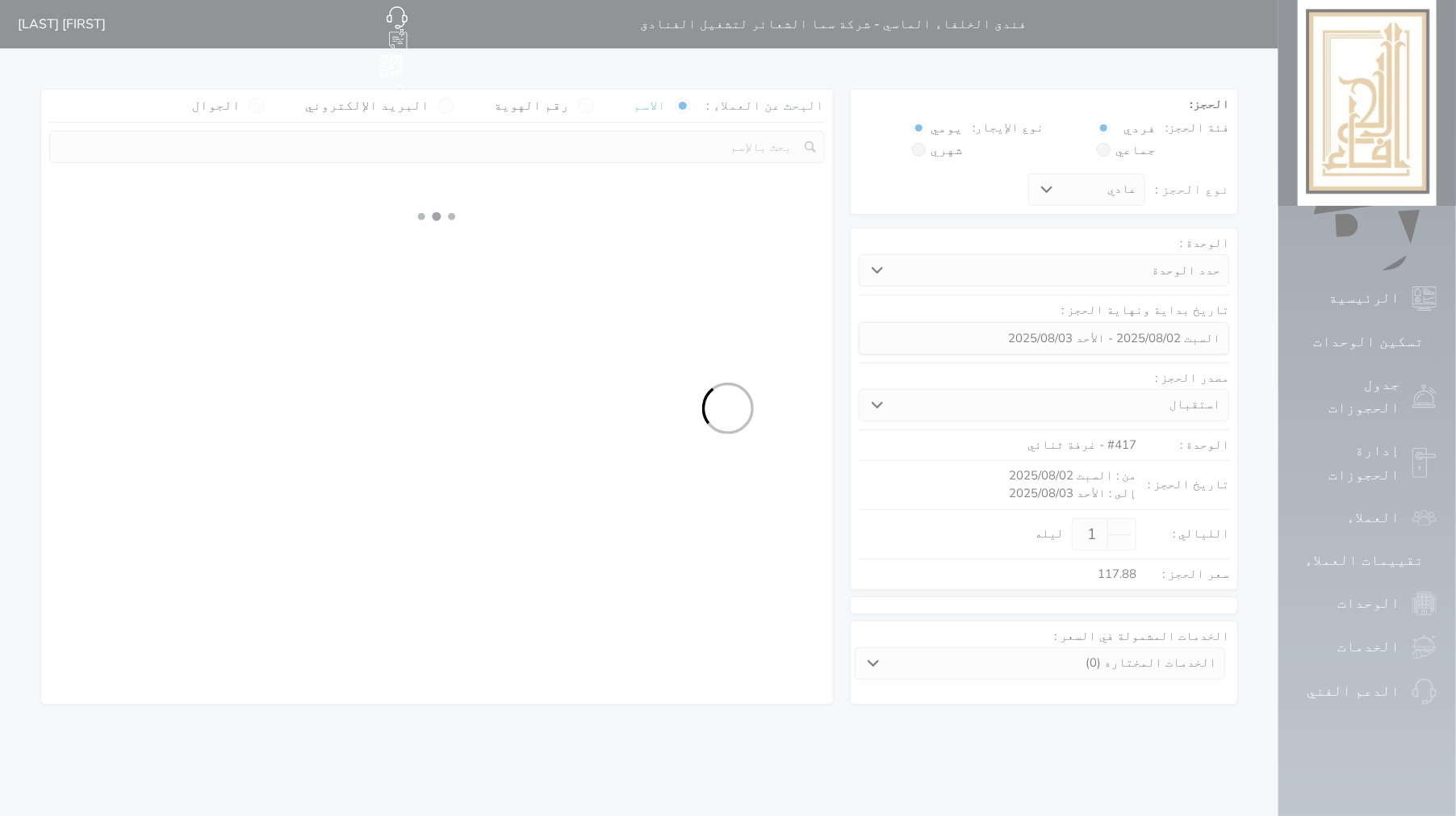 select 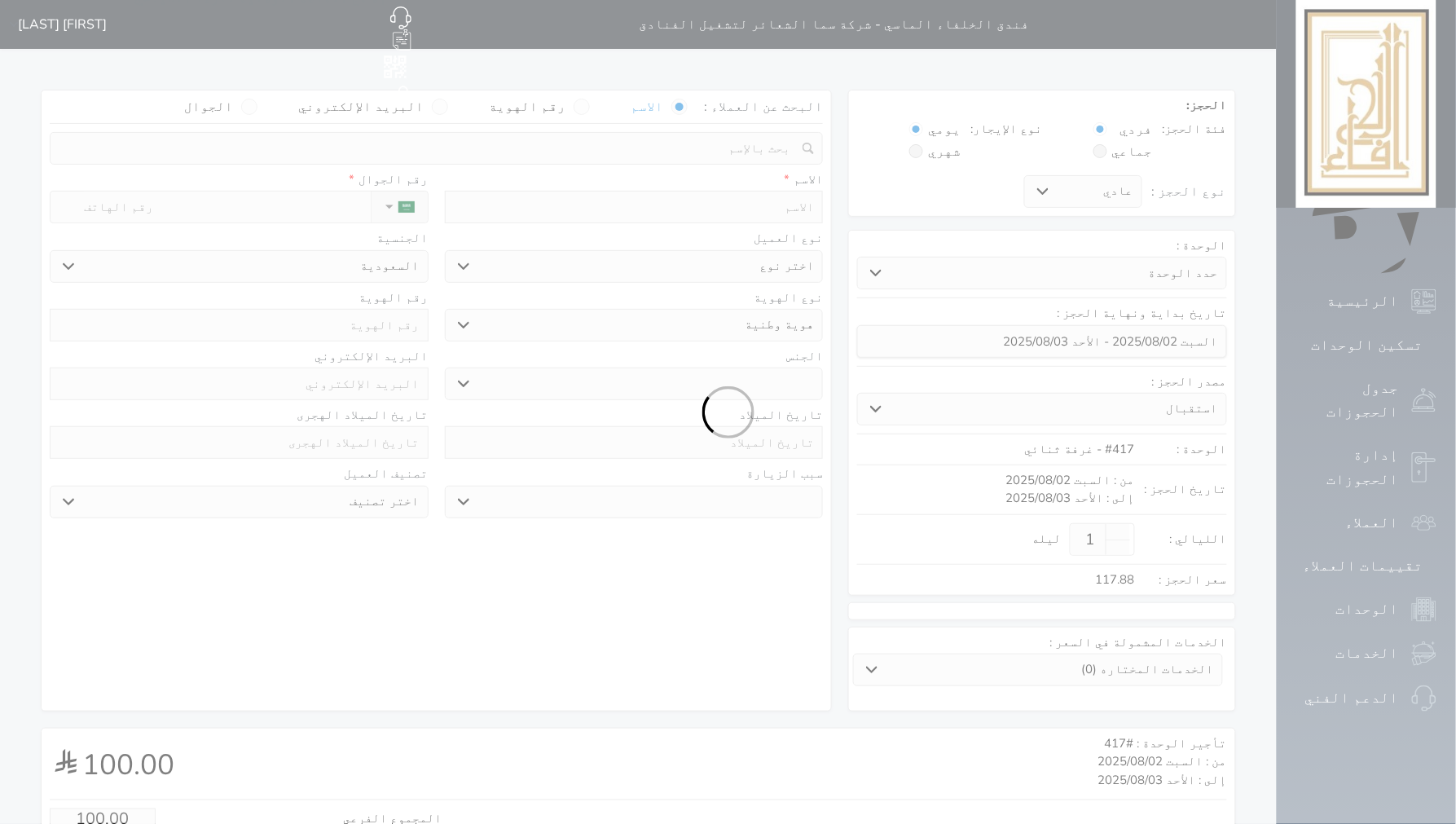 select 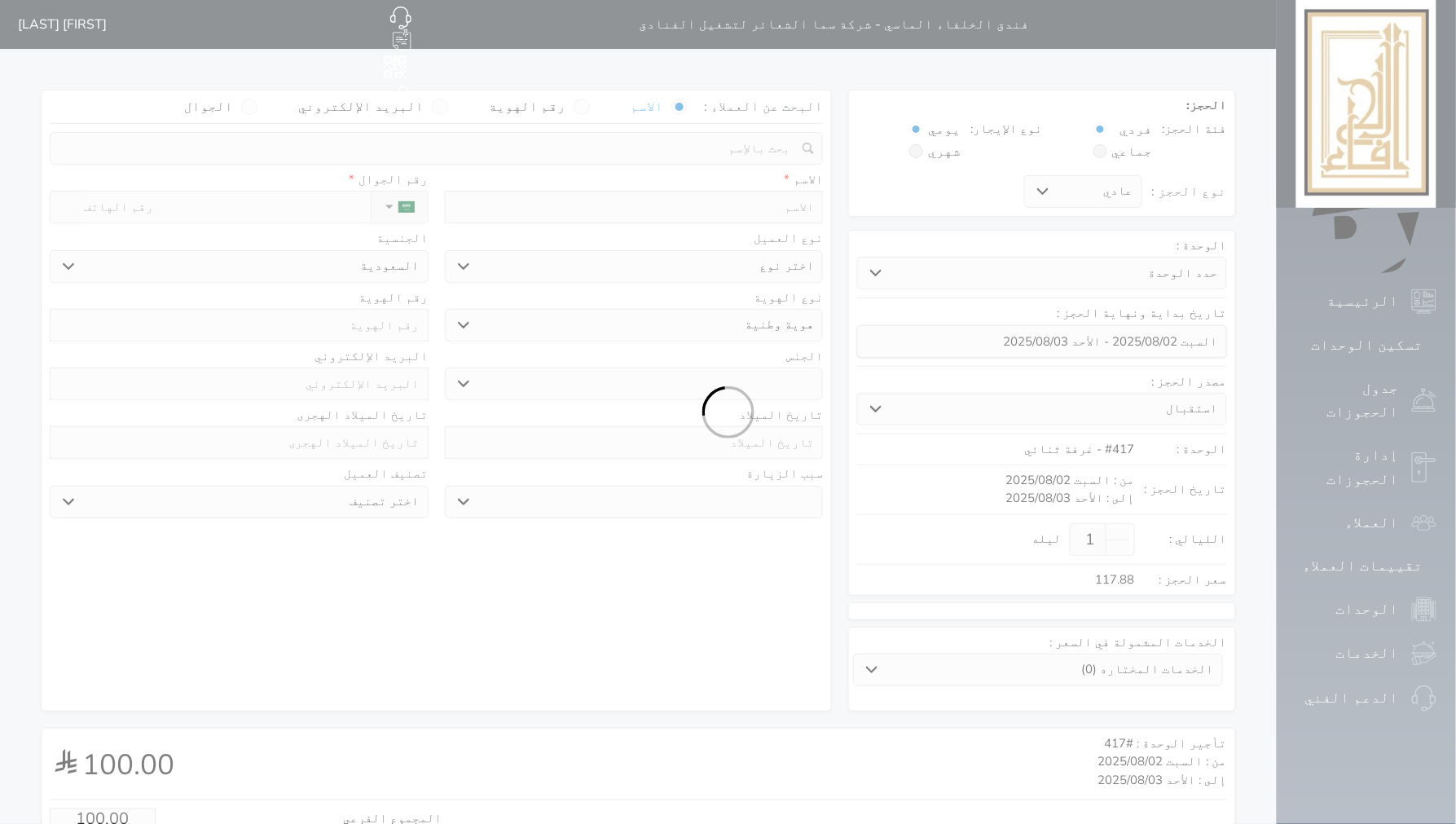 select 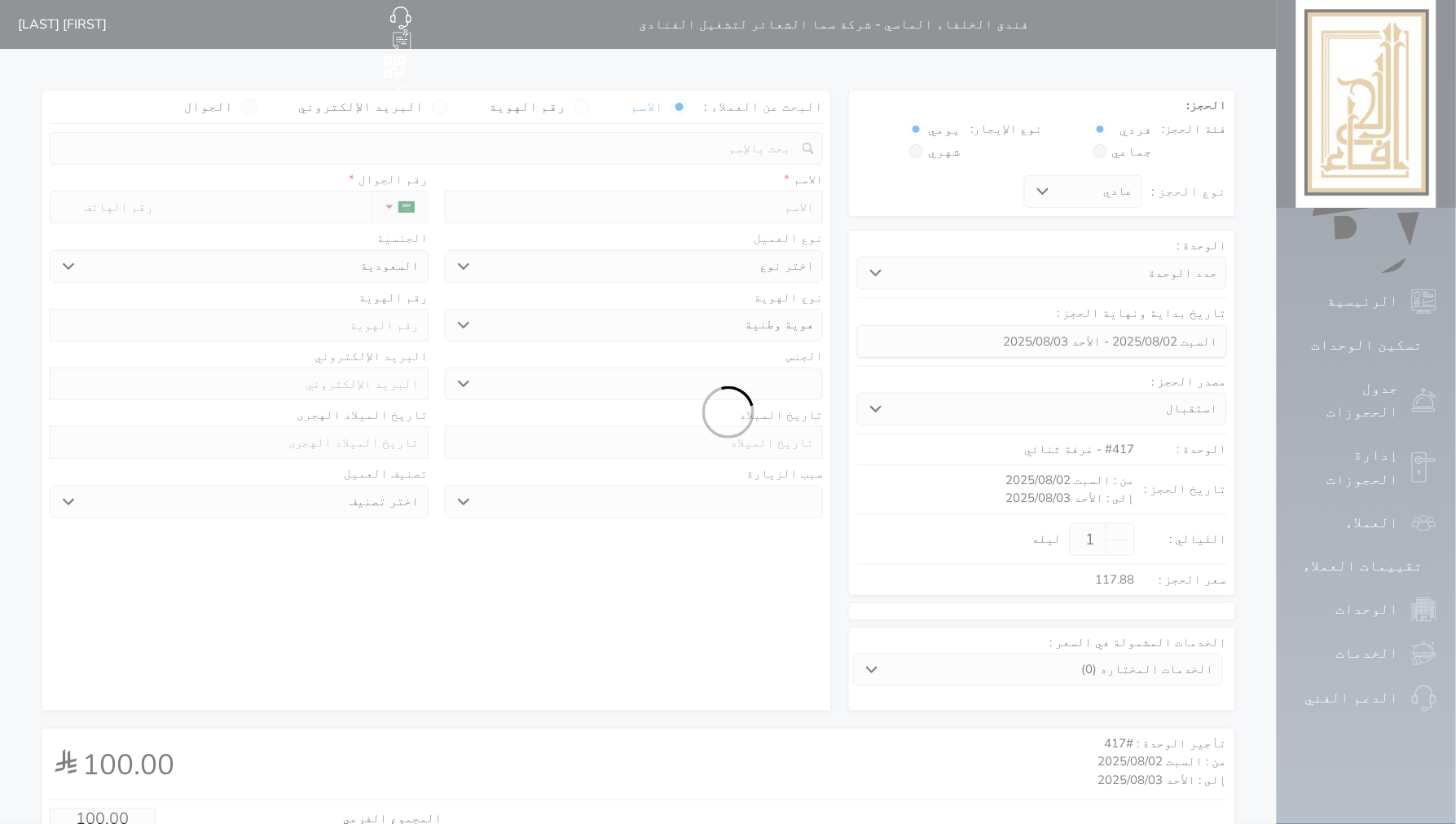 select 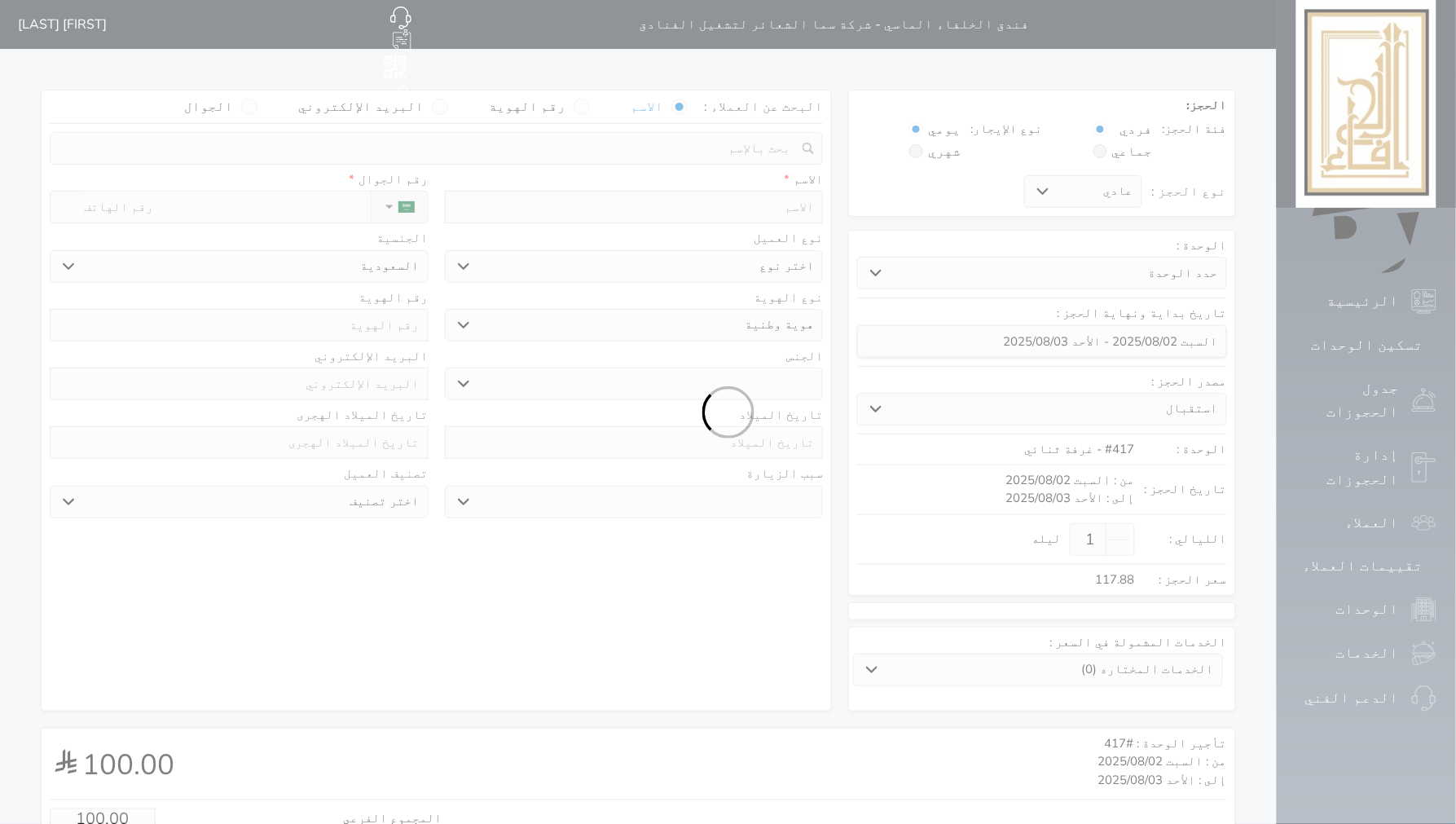 select 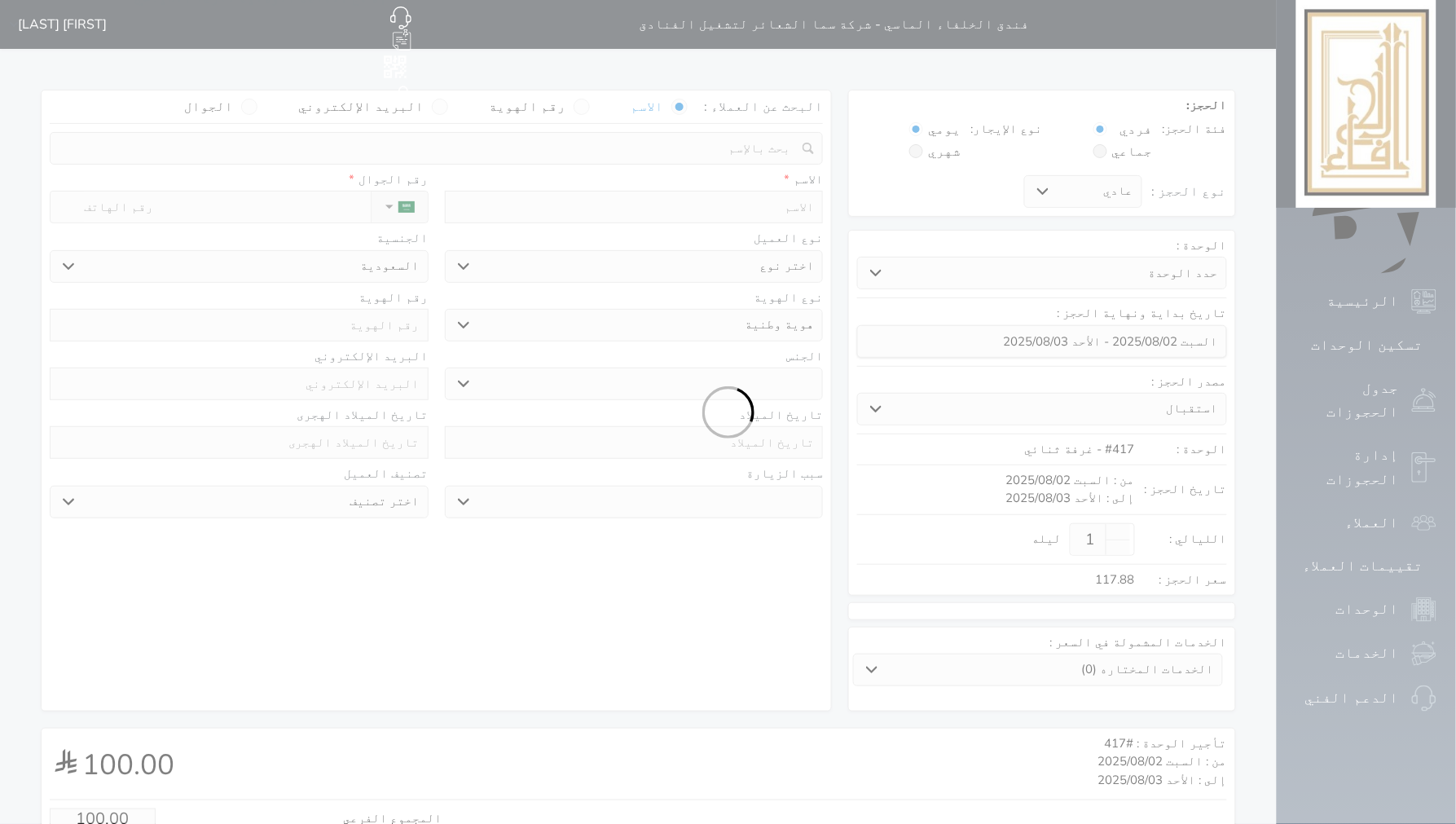 select 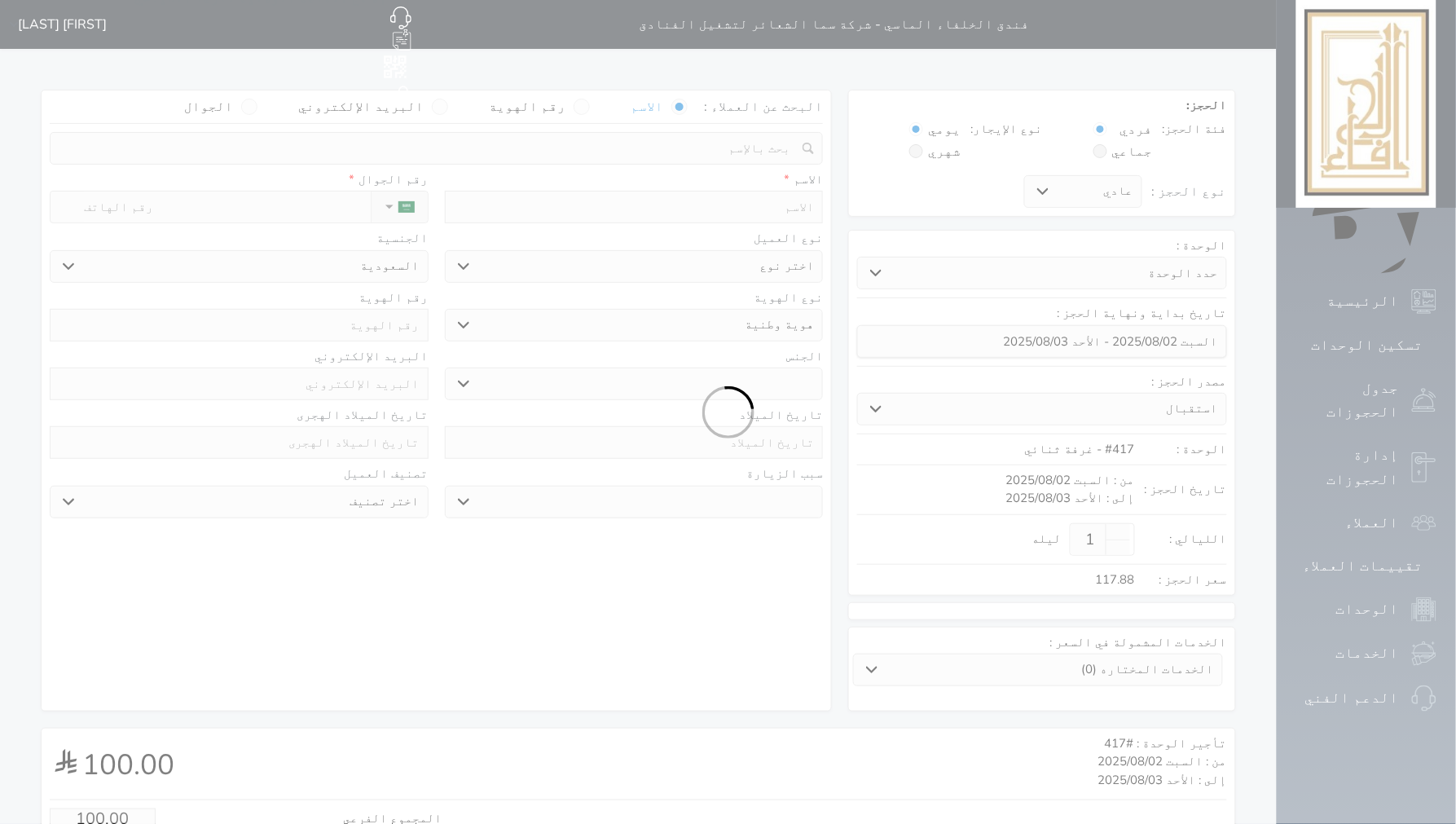 select 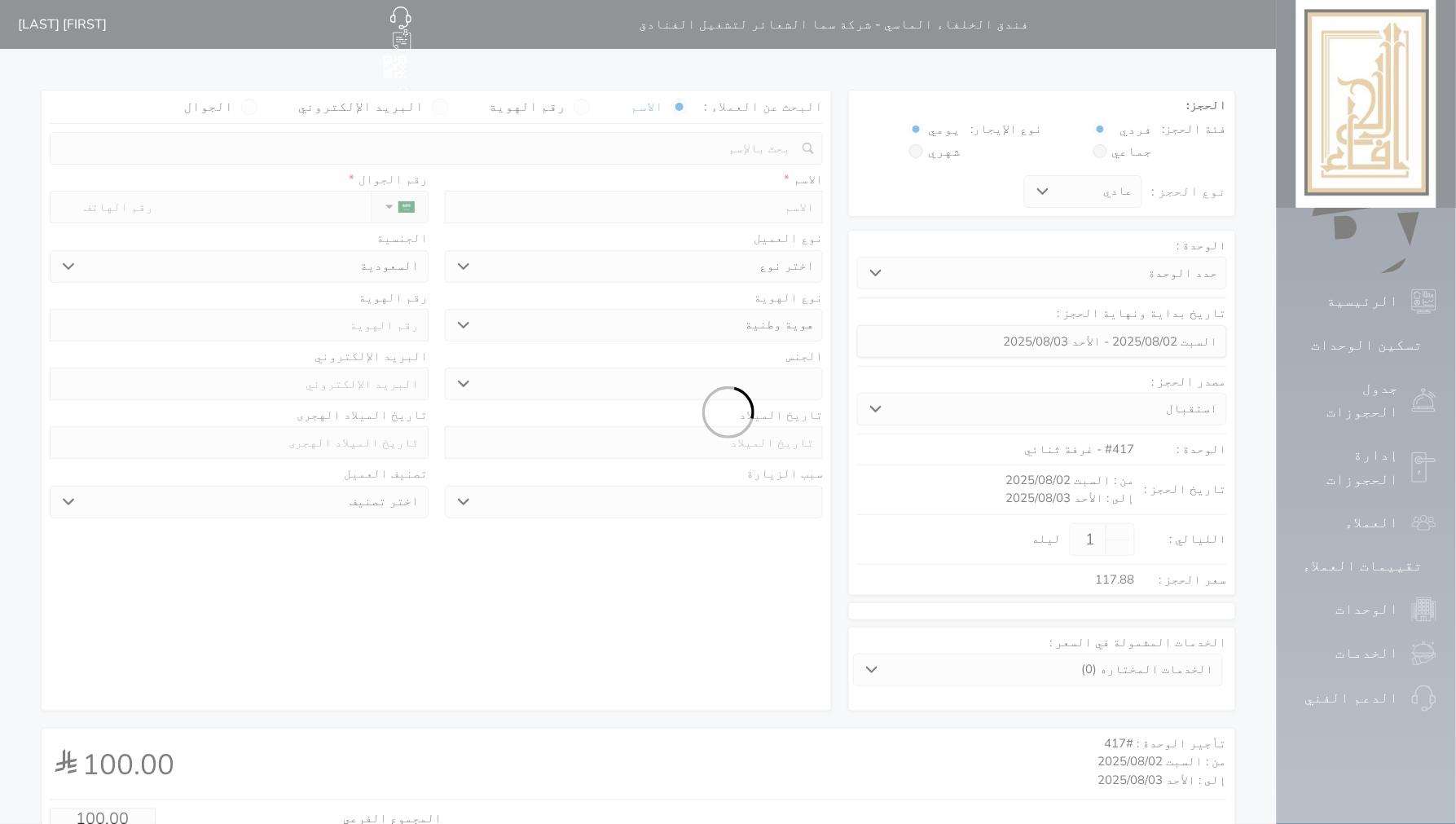 select 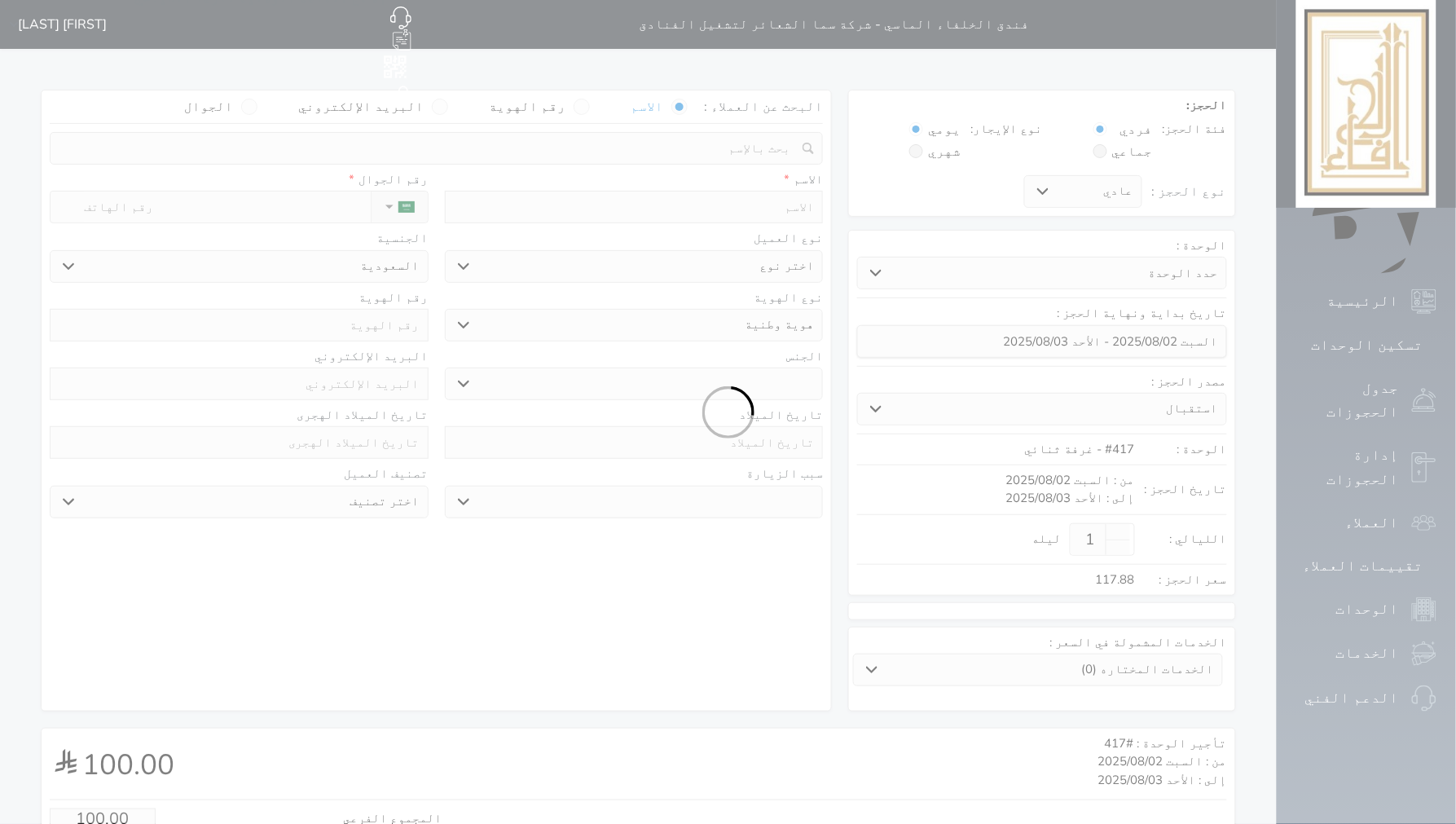 select on "1" 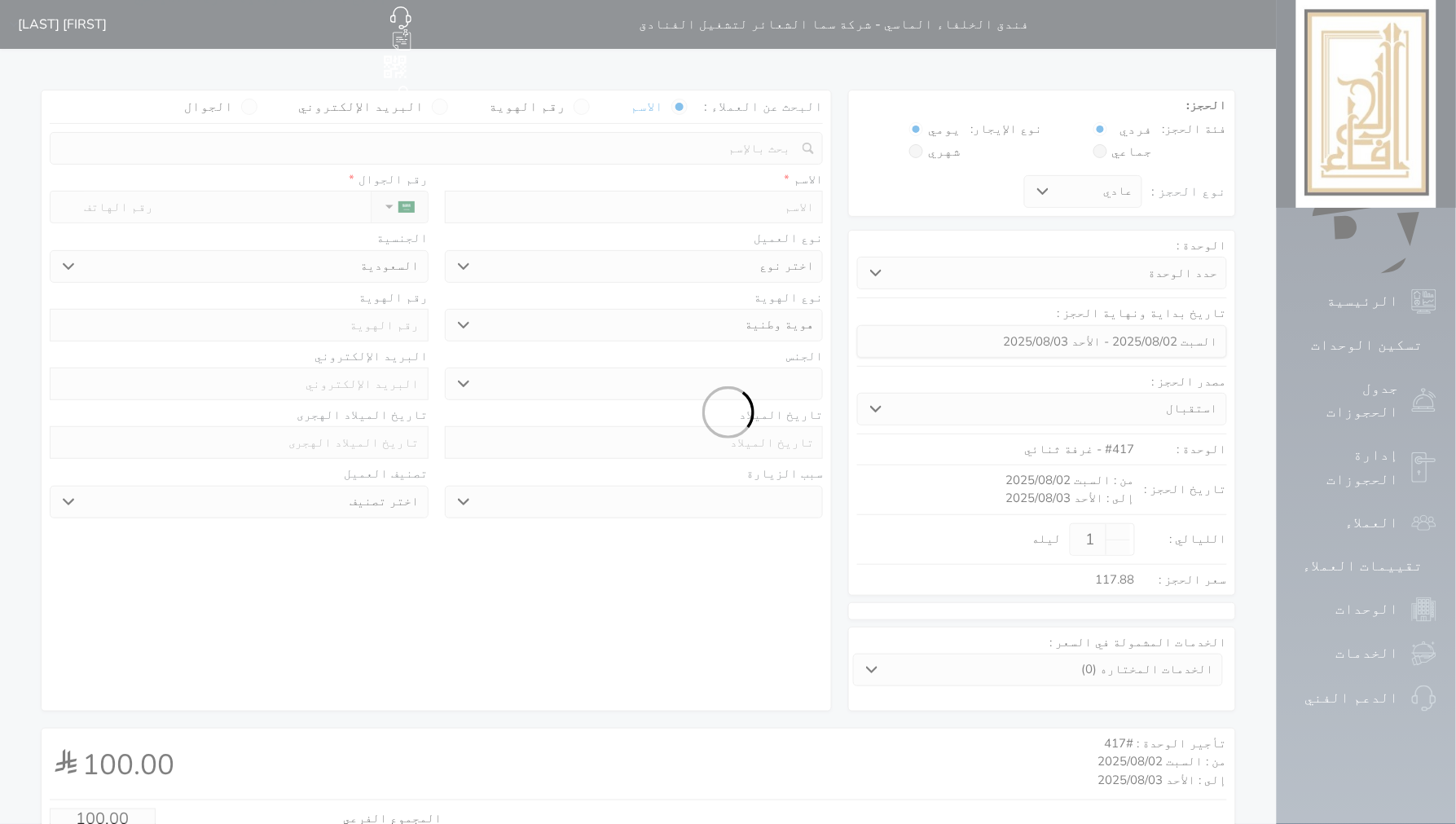 select on "7" 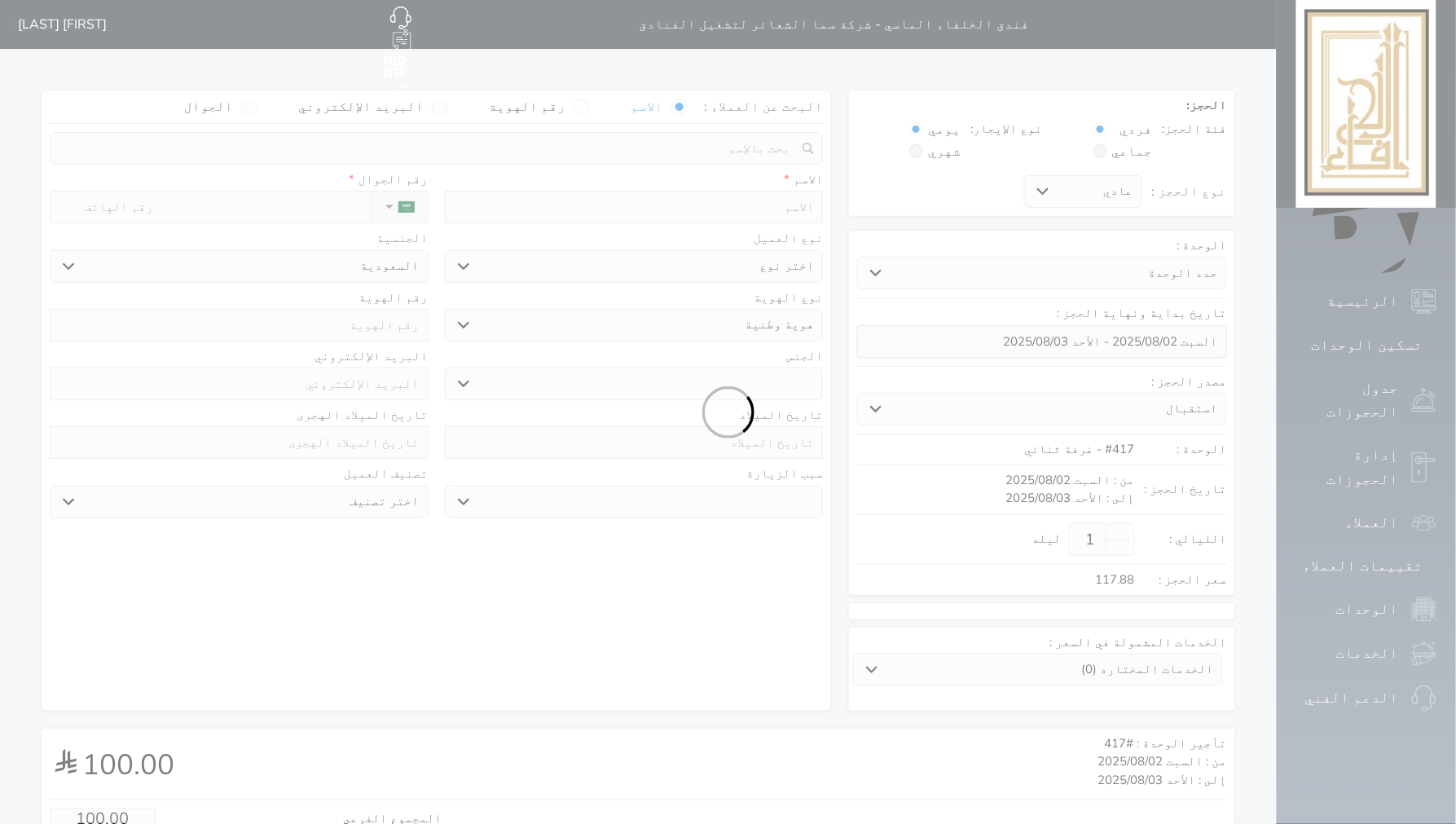 select 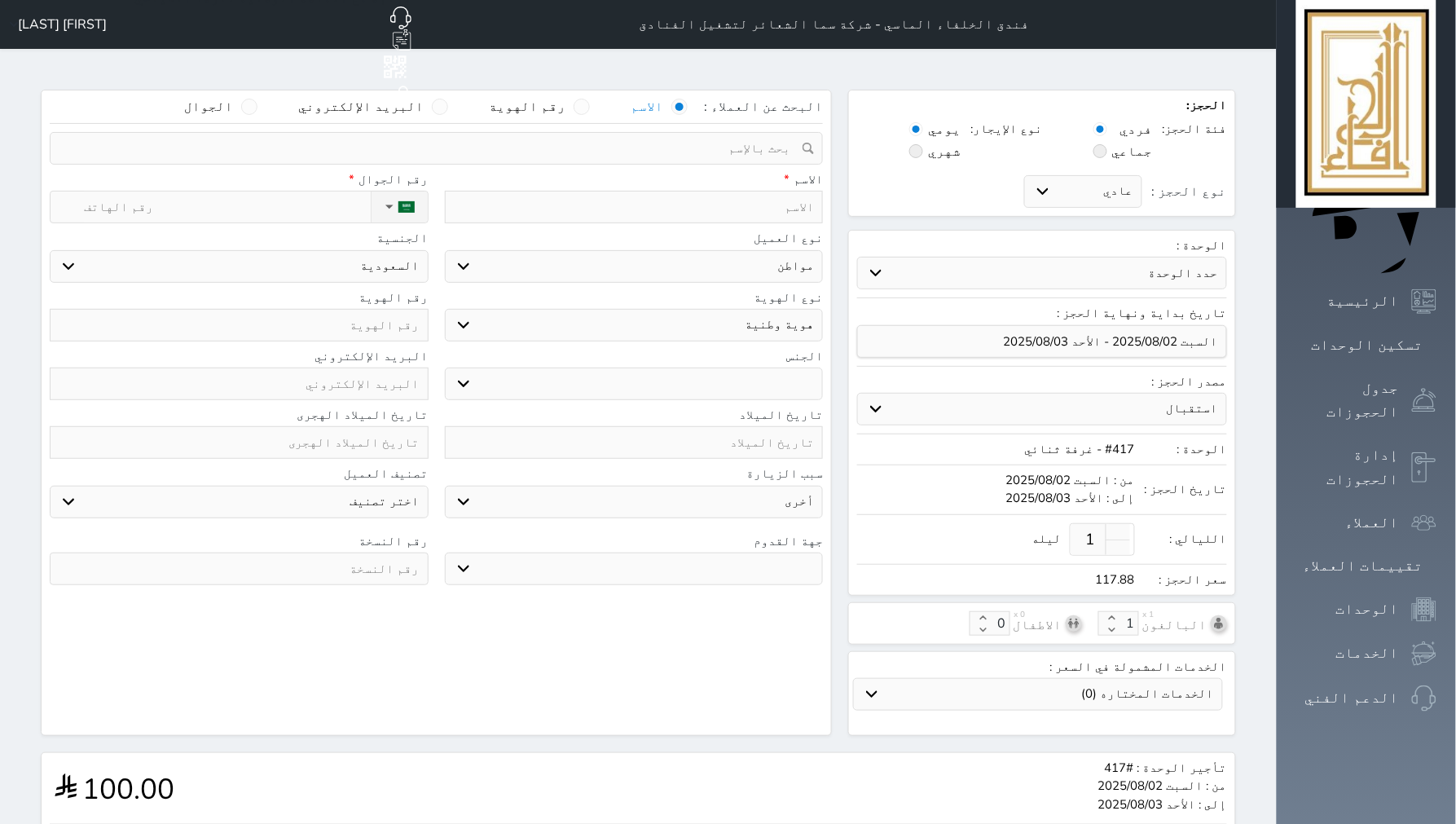 click on "البحث عن العملاء :        الاسم       رقم الهوية       البريد الإلكتروني       الجوال           تغيير العميل                      ملاحظات                           سجل حجوزات العميل undefined                   إجمالى رصيد العميل : 0 ريال     رقم الحجز   الوحدة   من   إلى   نوع الحجز   الرصيد   الاجرائات         النتائج  : من (  ) - إلى  (  )   العدد  :              سجل الكمبيالات الغير محصلة على العميل undefined                 رقم الحجز   المبلغ الكلى    المبلغ المحصل    المبلغ المتبقى    تاريخ الإستحقاق         النتائج  : من (  ) - إلى  (  )   العدد  :      الاسم *     رقم الجوال *       ▼     Afghanistan (‫افغانستان‬‎)   +93   Albania (Shqipëri)   +355   Algeria (‫الجزائر‬‎)   +213   American Samoa" at bounding box center [436, 412] 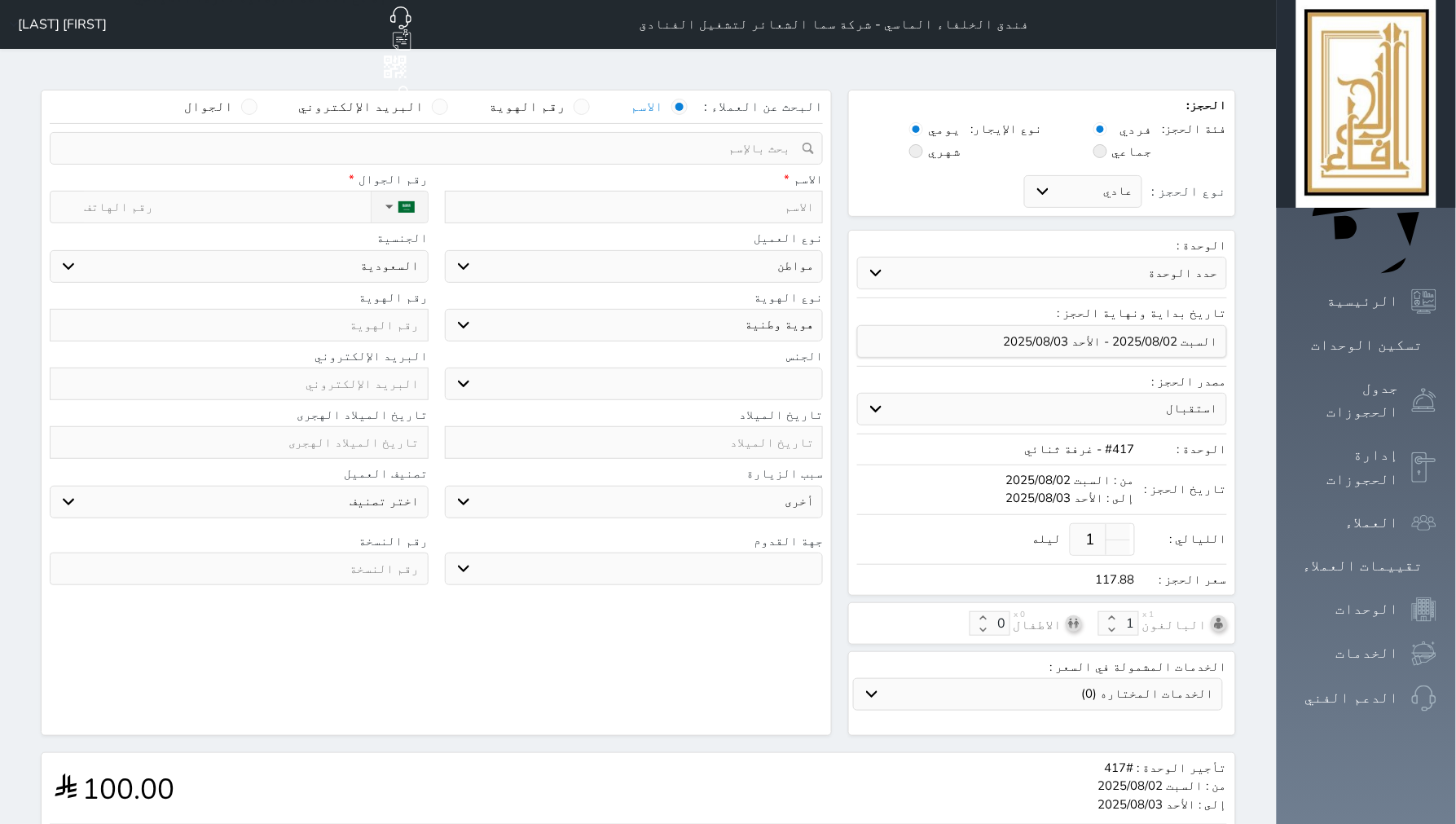 click on "تأجير الوحدة : #417   من : السبت 2025/08/02   إلى : الأحد 2025/08/03    100.00" at bounding box center [638, 788] 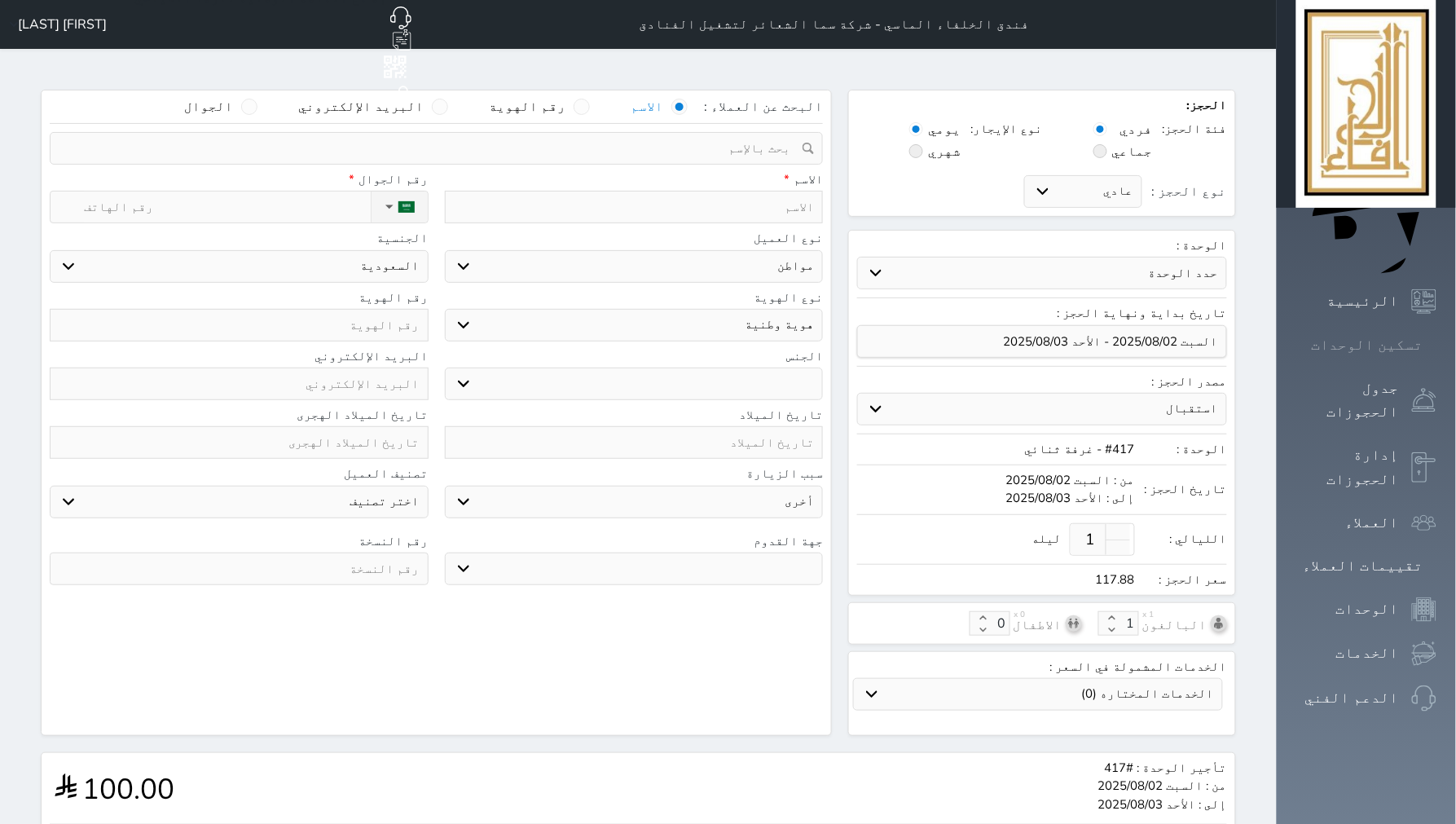 click on "تسكين الوحدات" at bounding box center [1367, 345] 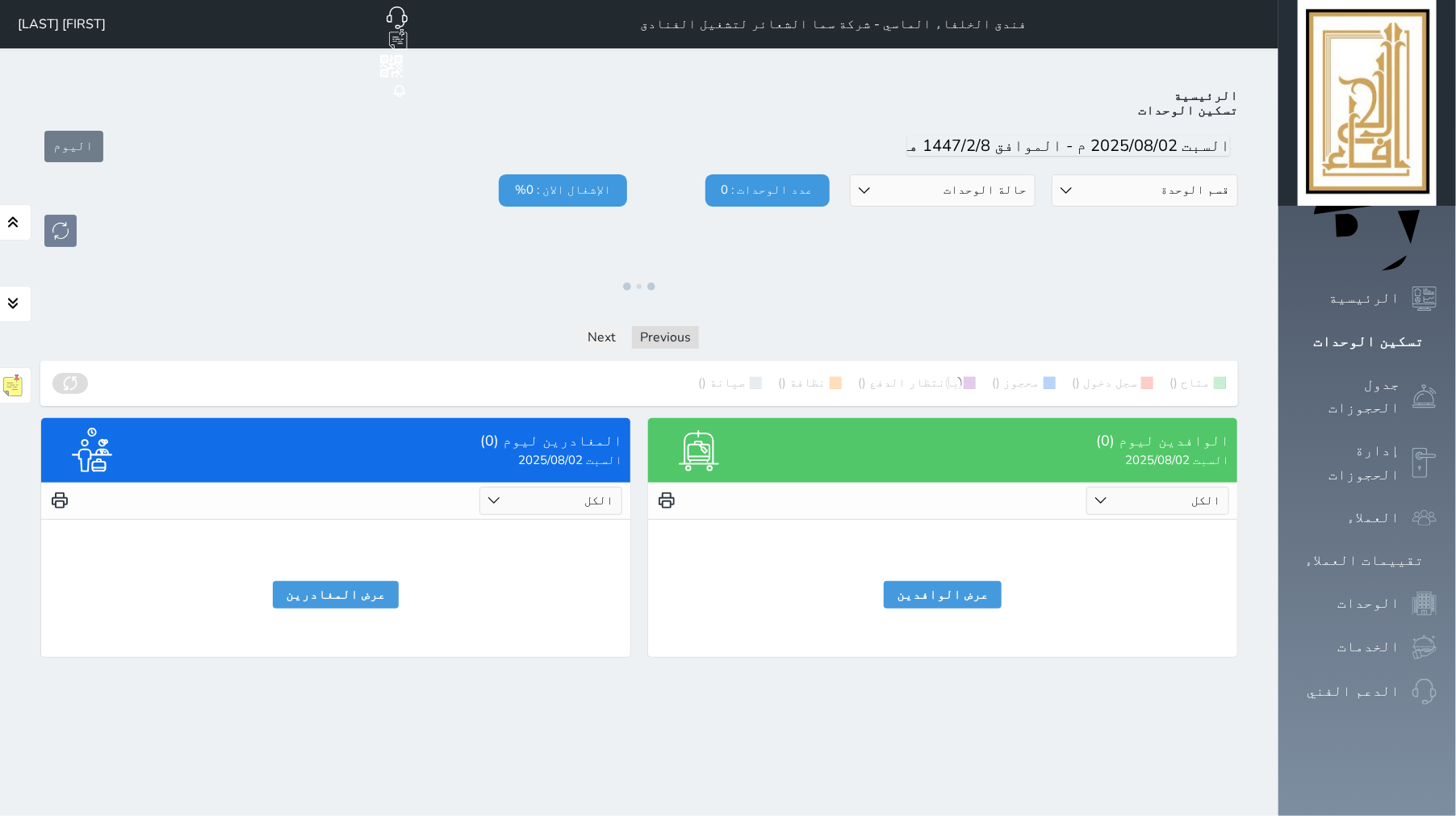 click on "قسم الوحدة   غرفه رباعية سرير كينج غرفة ثلاثة غرفة ثنائي" at bounding box center (1144, 190) 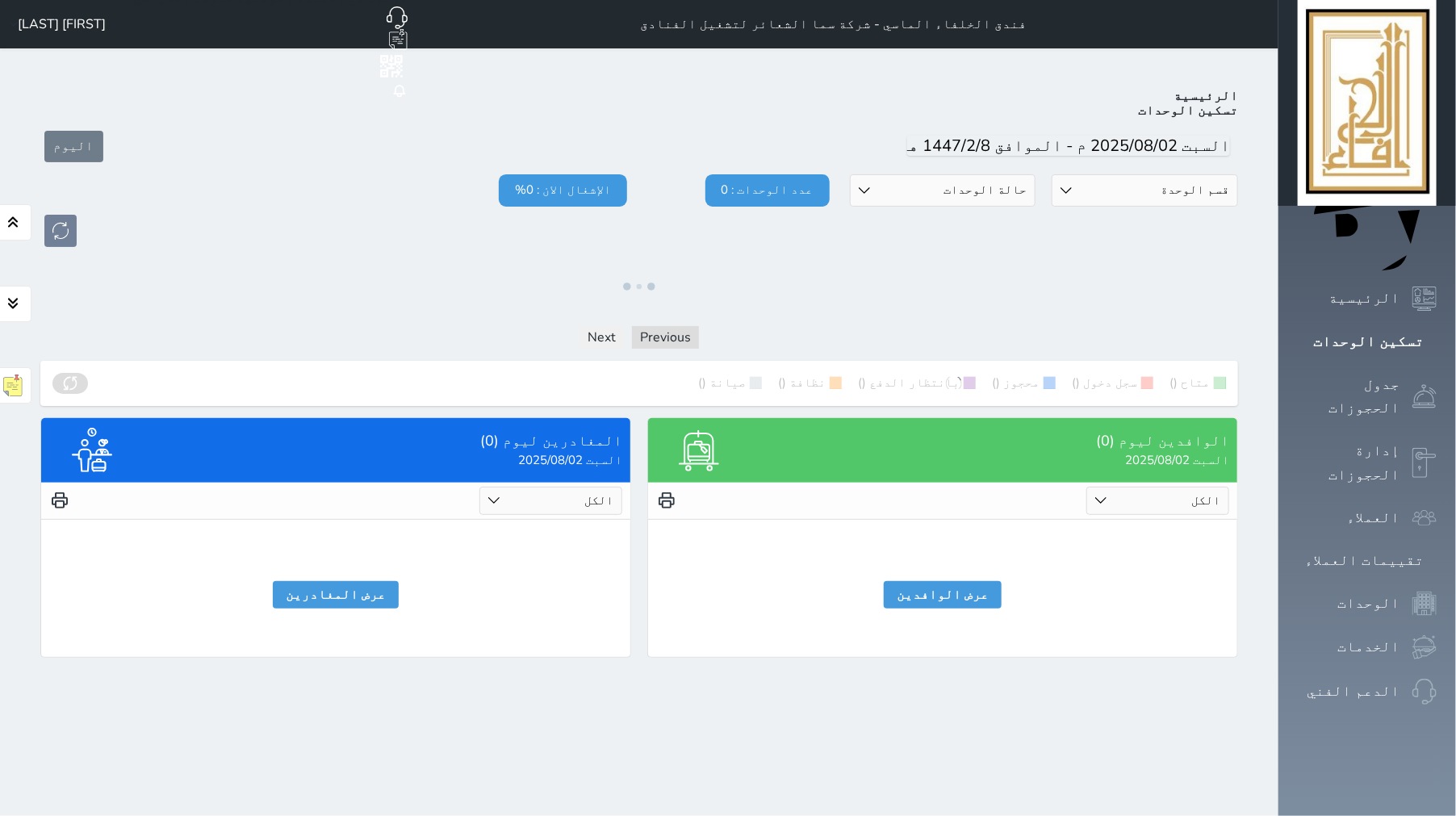 click on "قسم الوحدة   غرفه رباعية سرير كينج غرفة ثلاثة غرفة ثنائي" at bounding box center [1144, 190] 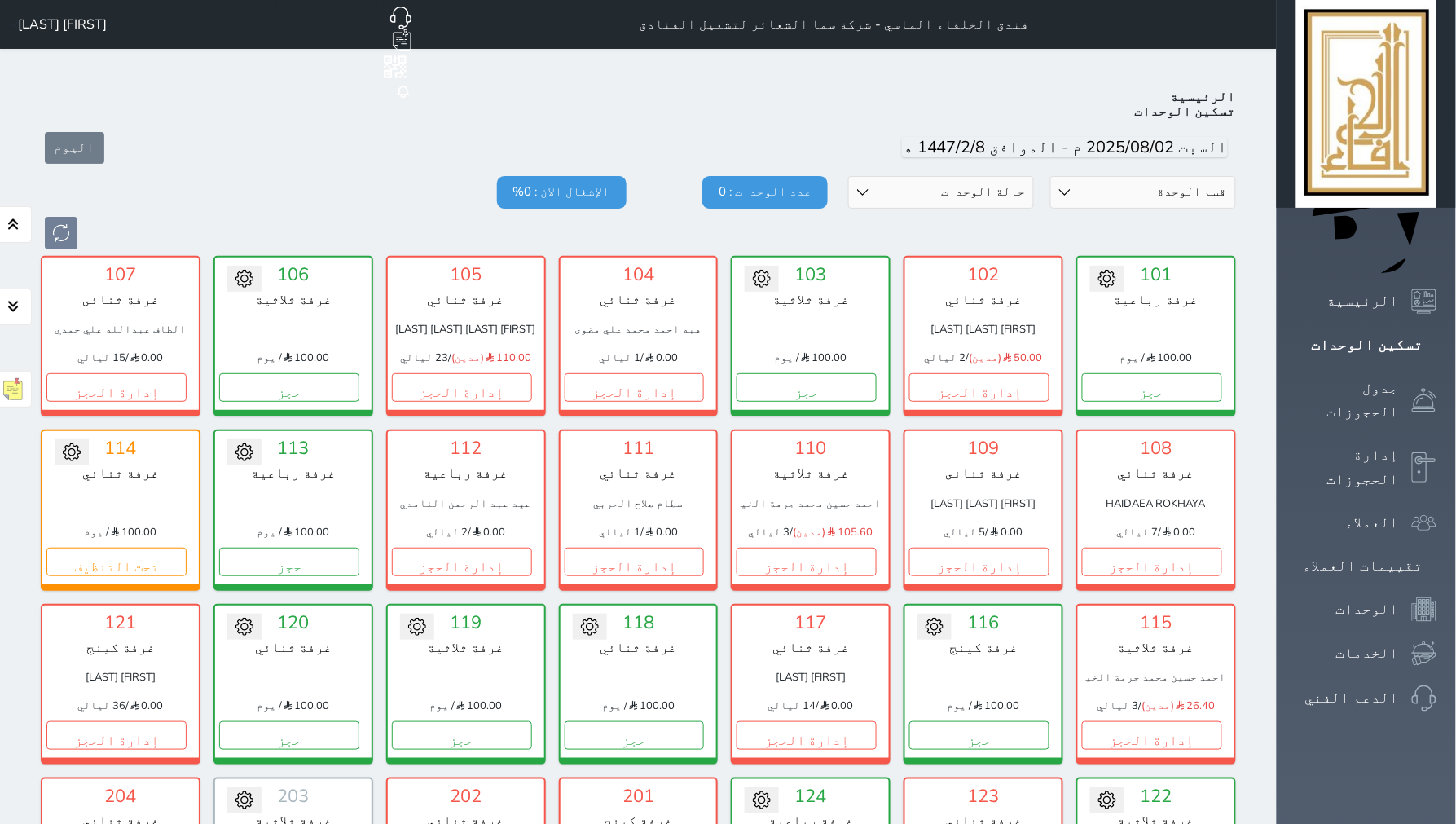click on "قسم الوحدة   غرفه رباعية سرير كينج غرفة ثلاثة غرفة ثنائي" at bounding box center (1143, 192) 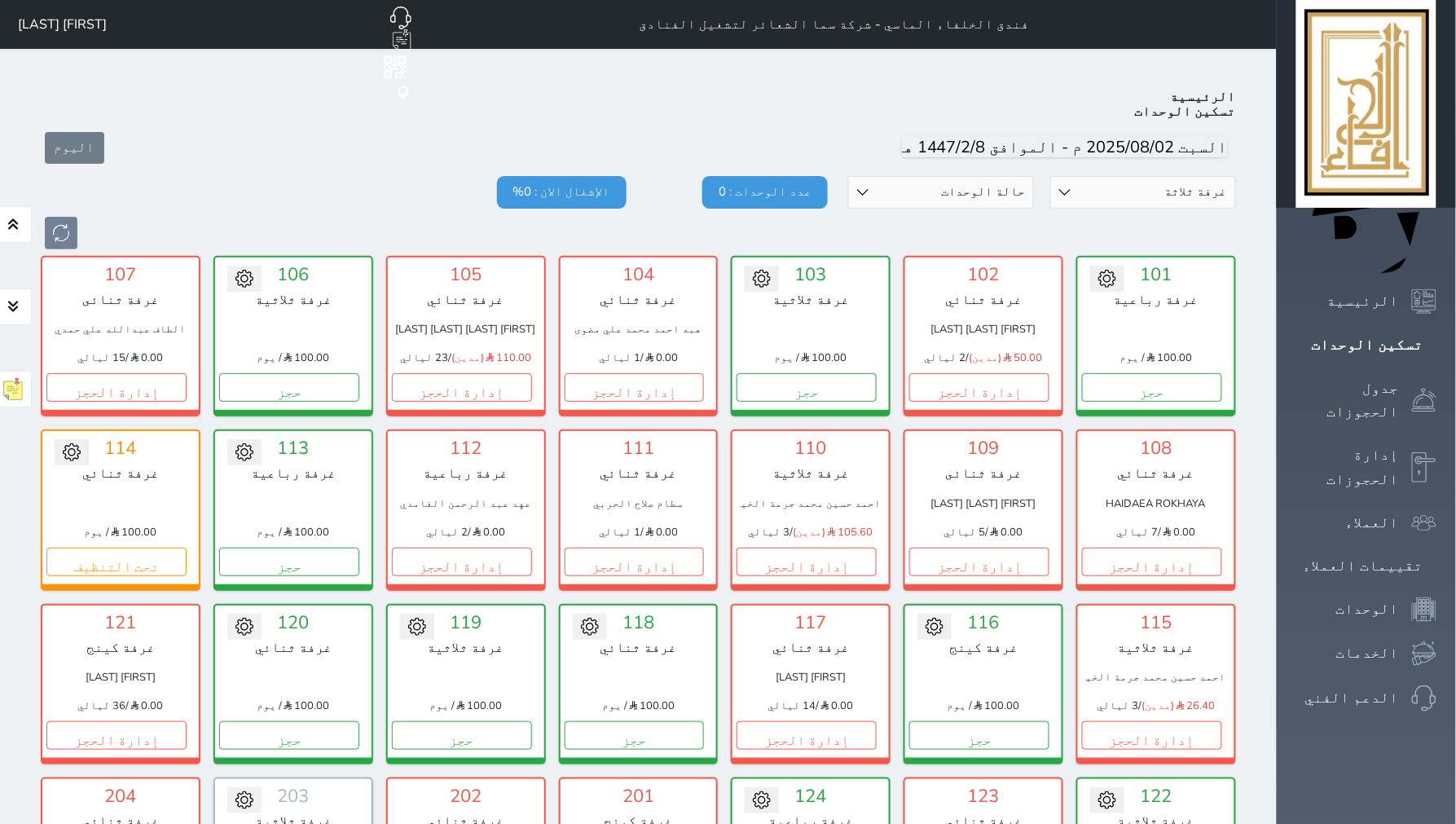 click on "قسم الوحدة   غرفه رباعية سرير كينج غرفة ثلاثة غرفة ثنائي" at bounding box center [1143, 192] 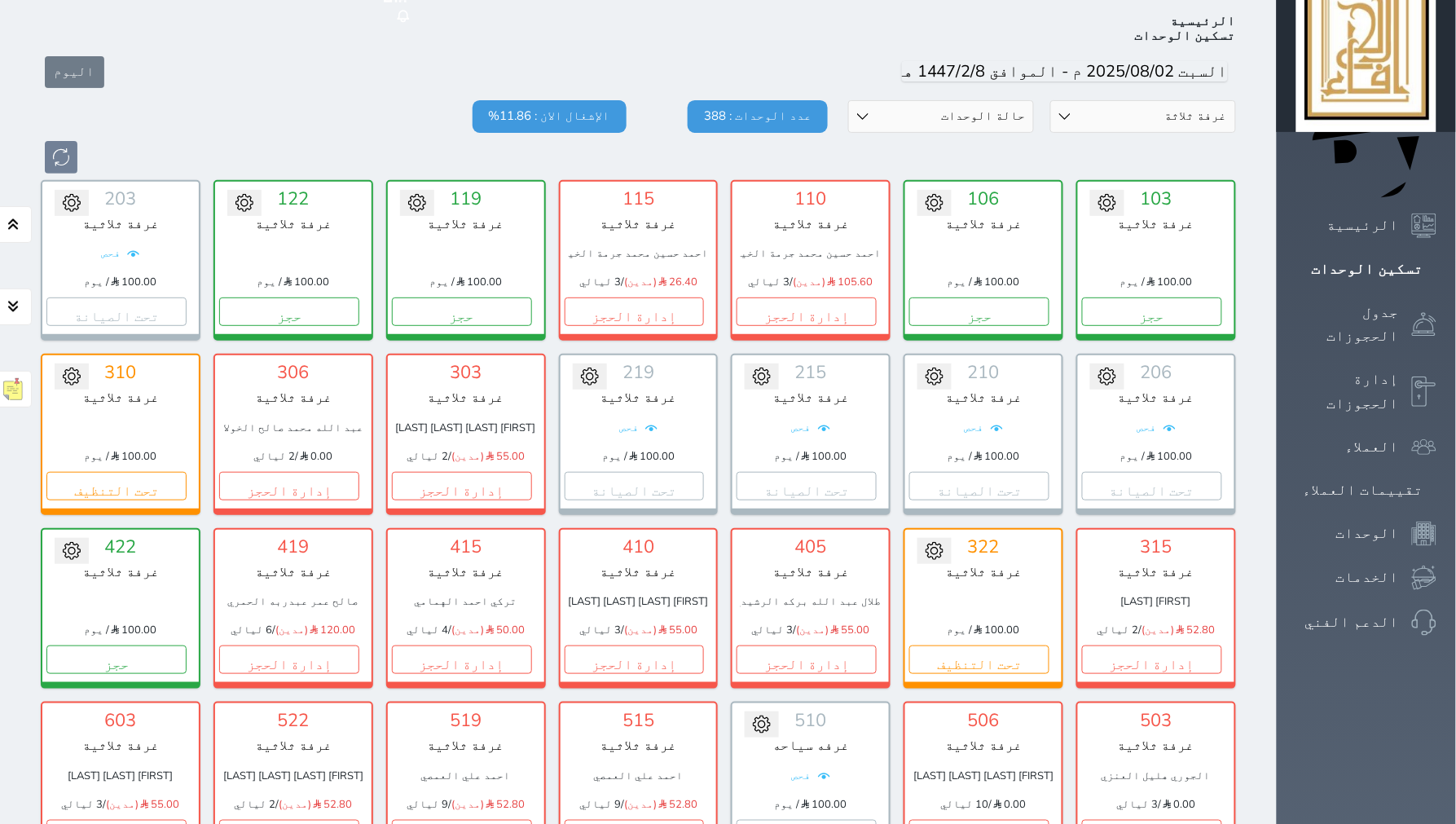 scroll, scrollTop: 181, scrollLeft: 0, axis: vertical 